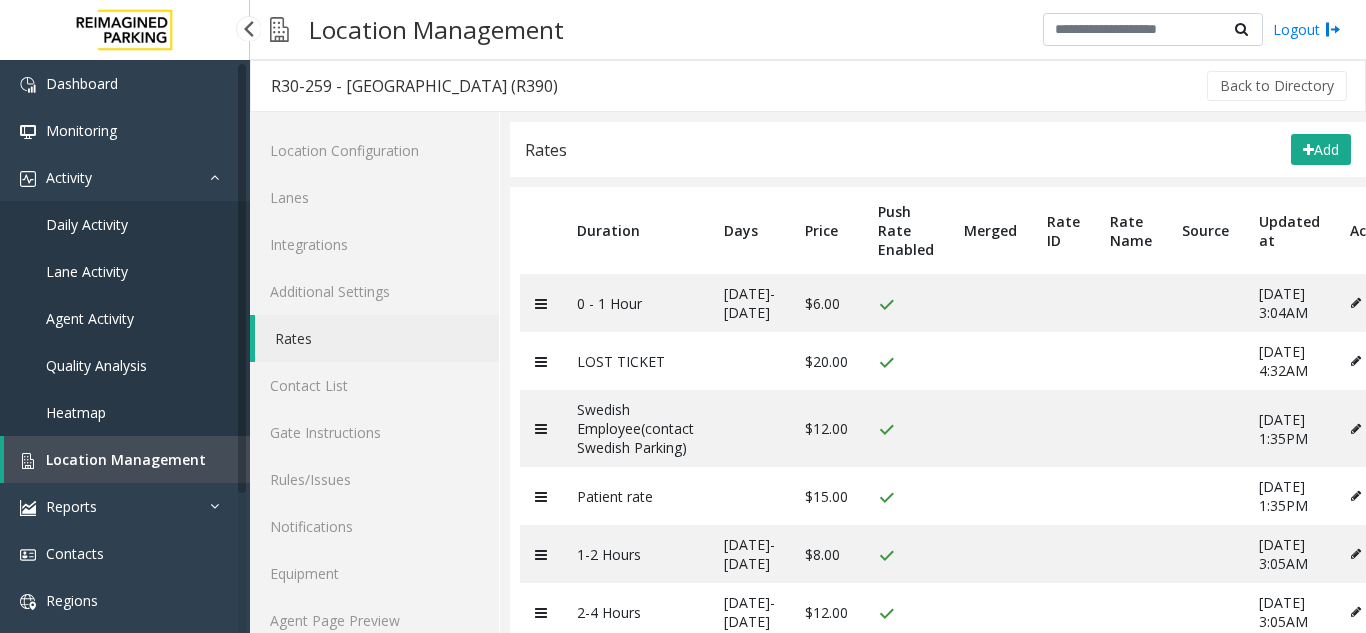 scroll, scrollTop: 0, scrollLeft: 0, axis: both 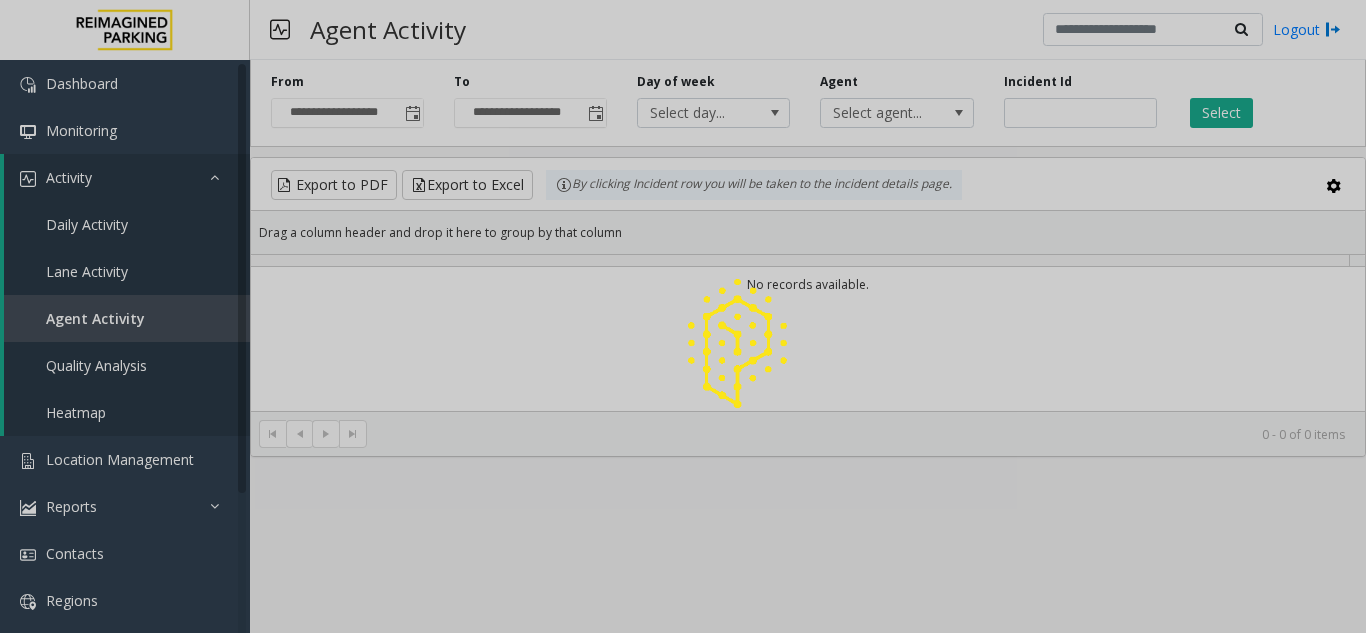 click 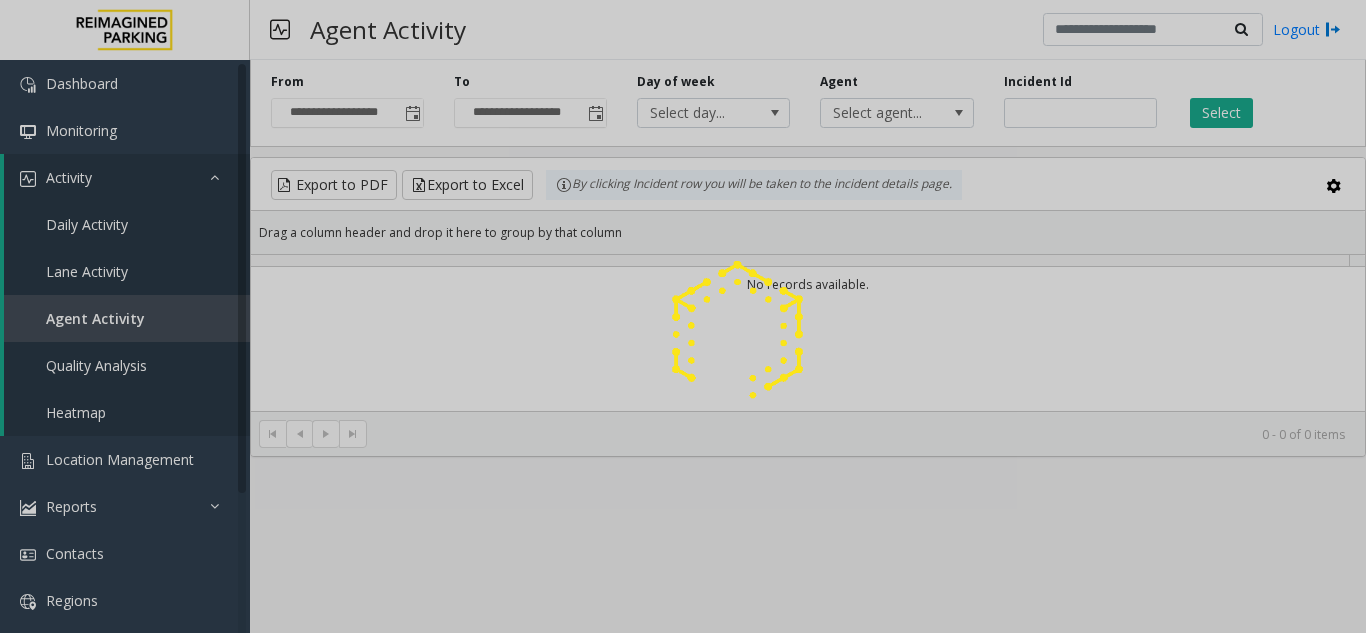 click 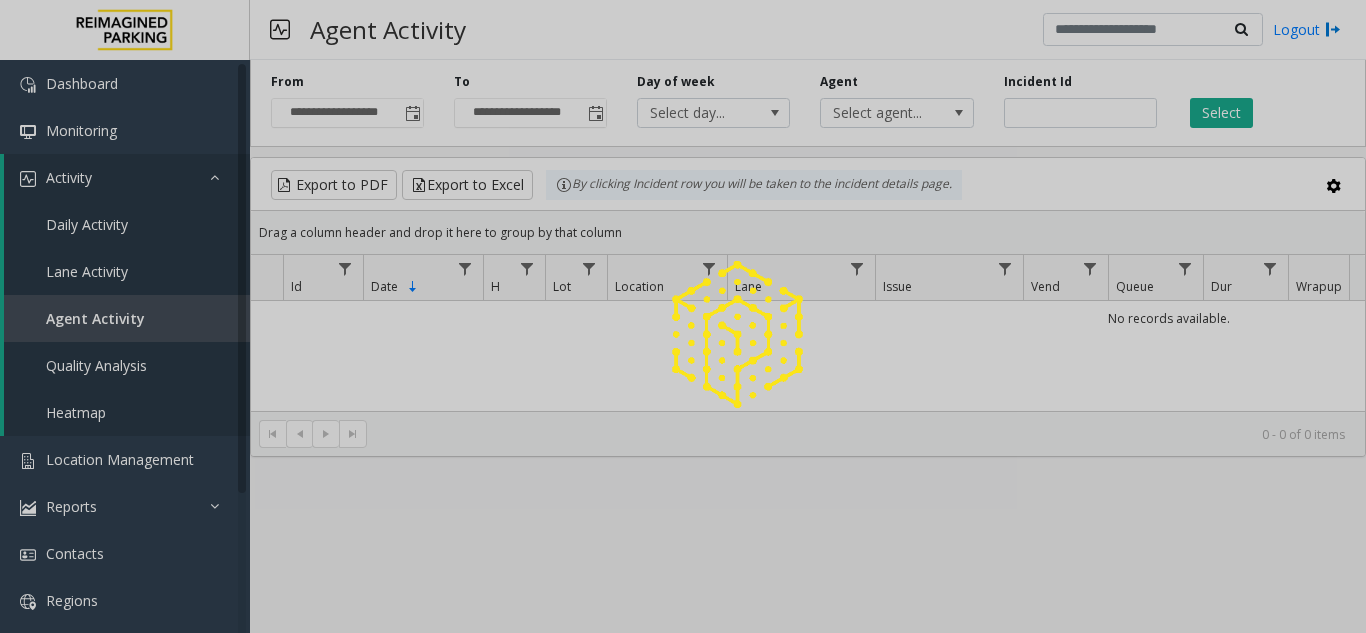 click 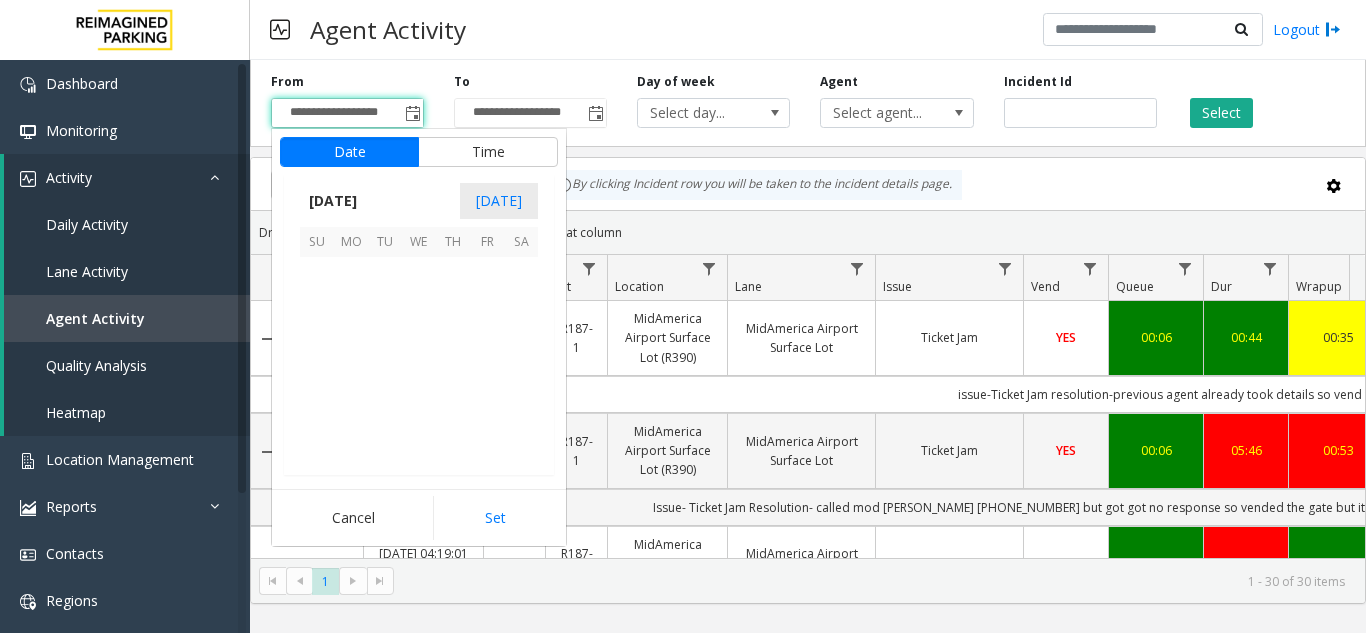 scroll, scrollTop: 358428, scrollLeft: 0, axis: vertical 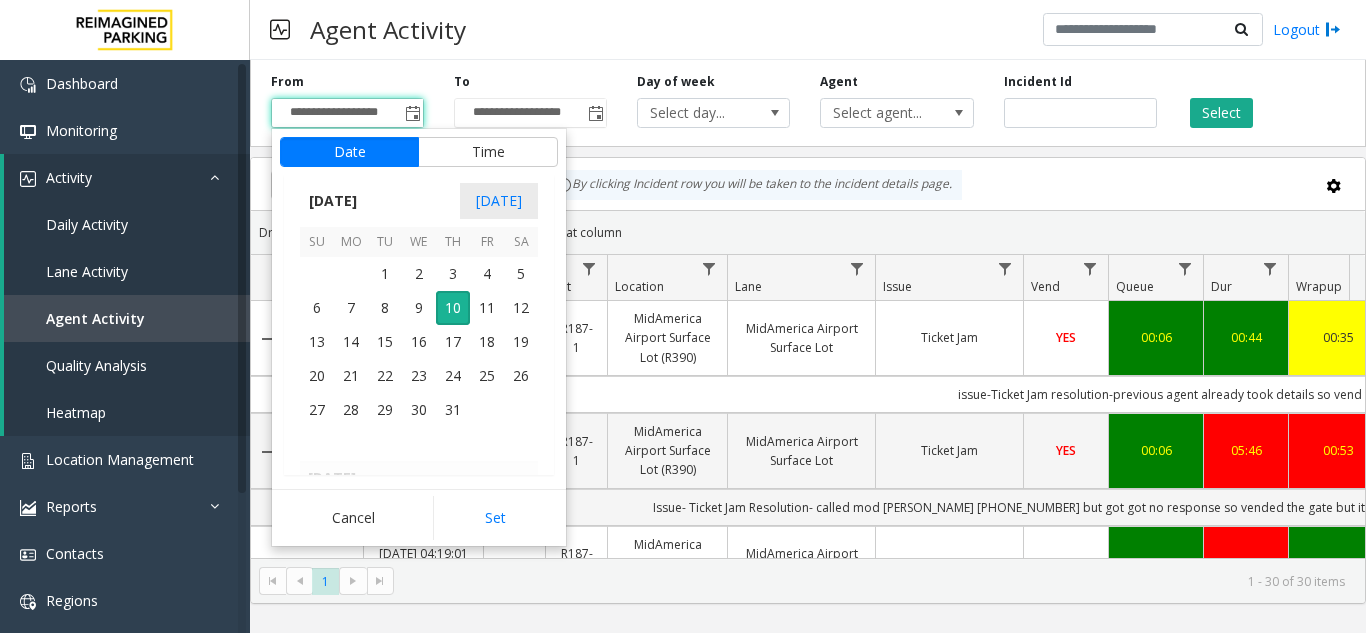 click 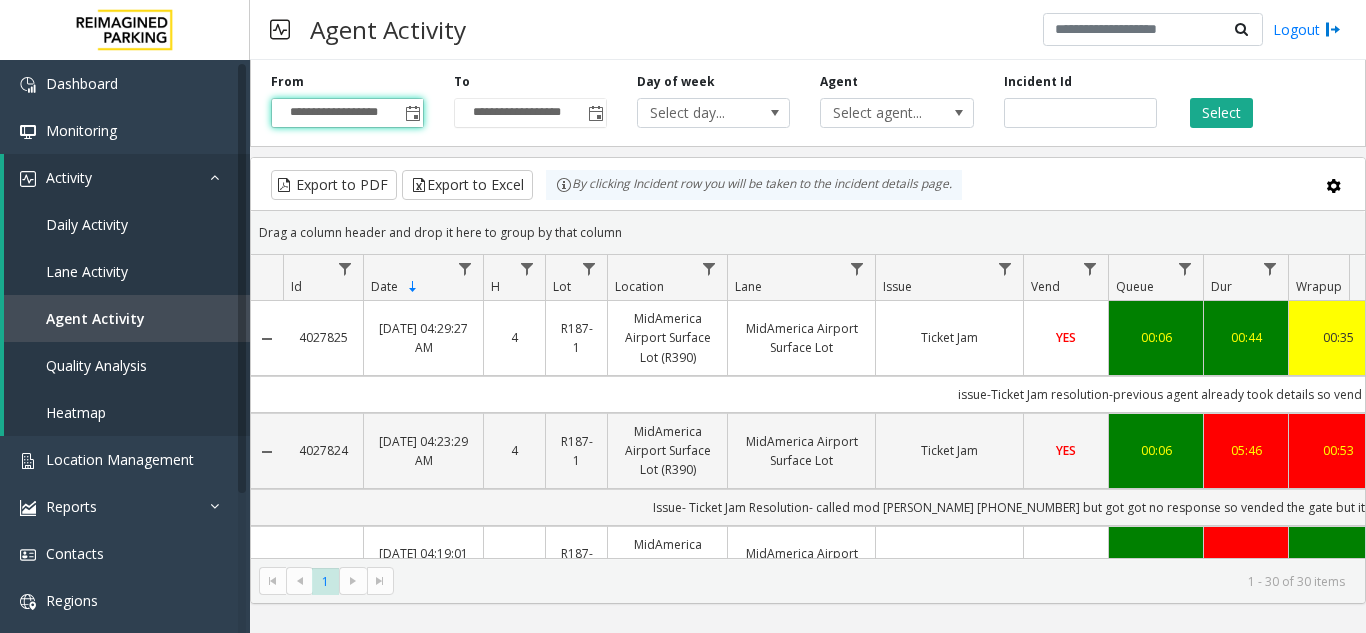 click 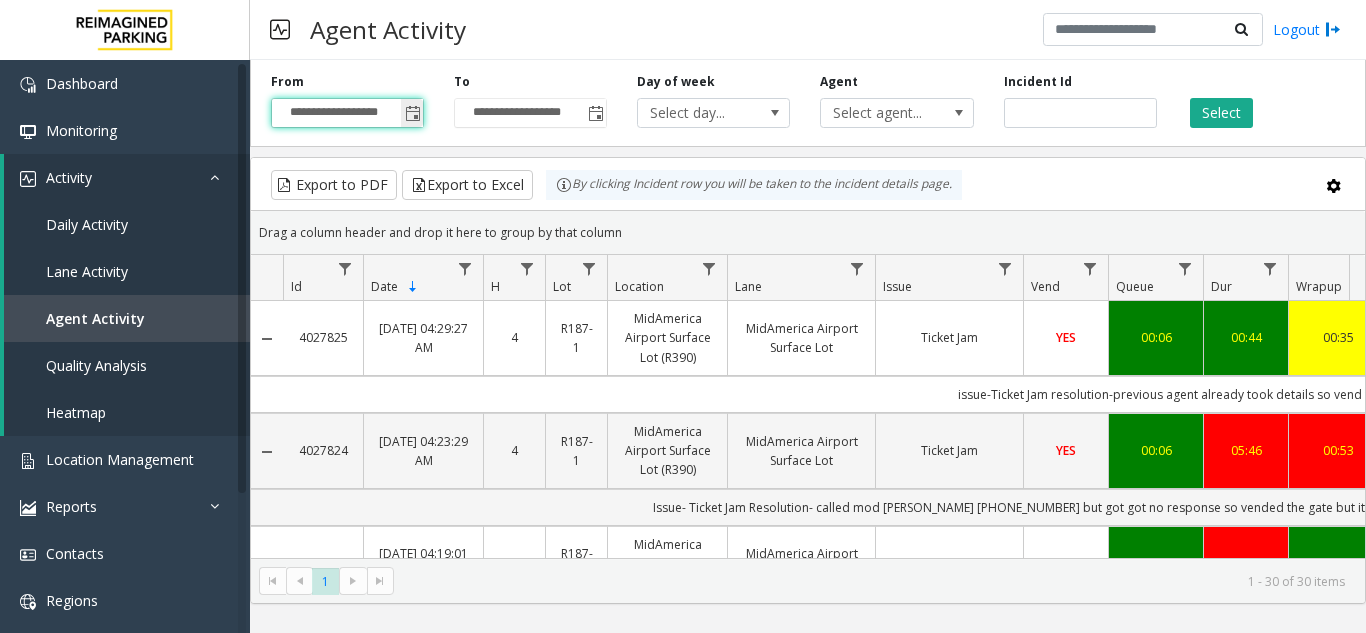 click 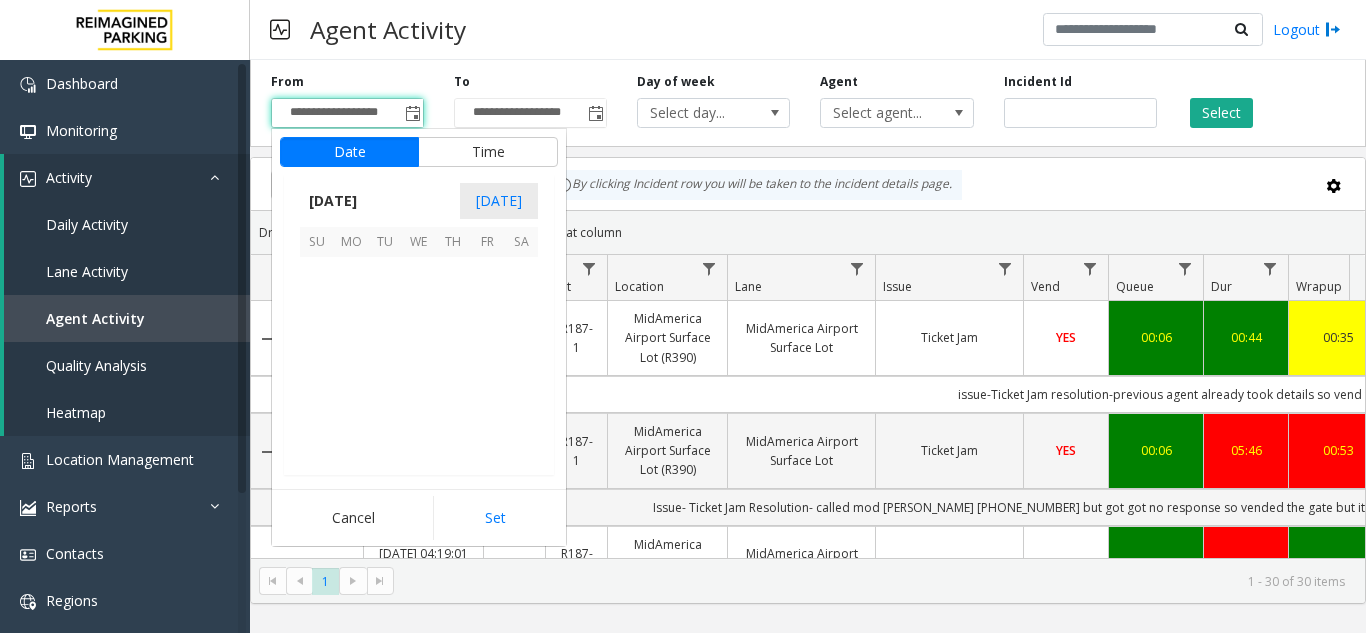 scroll, scrollTop: 358428, scrollLeft: 0, axis: vertical 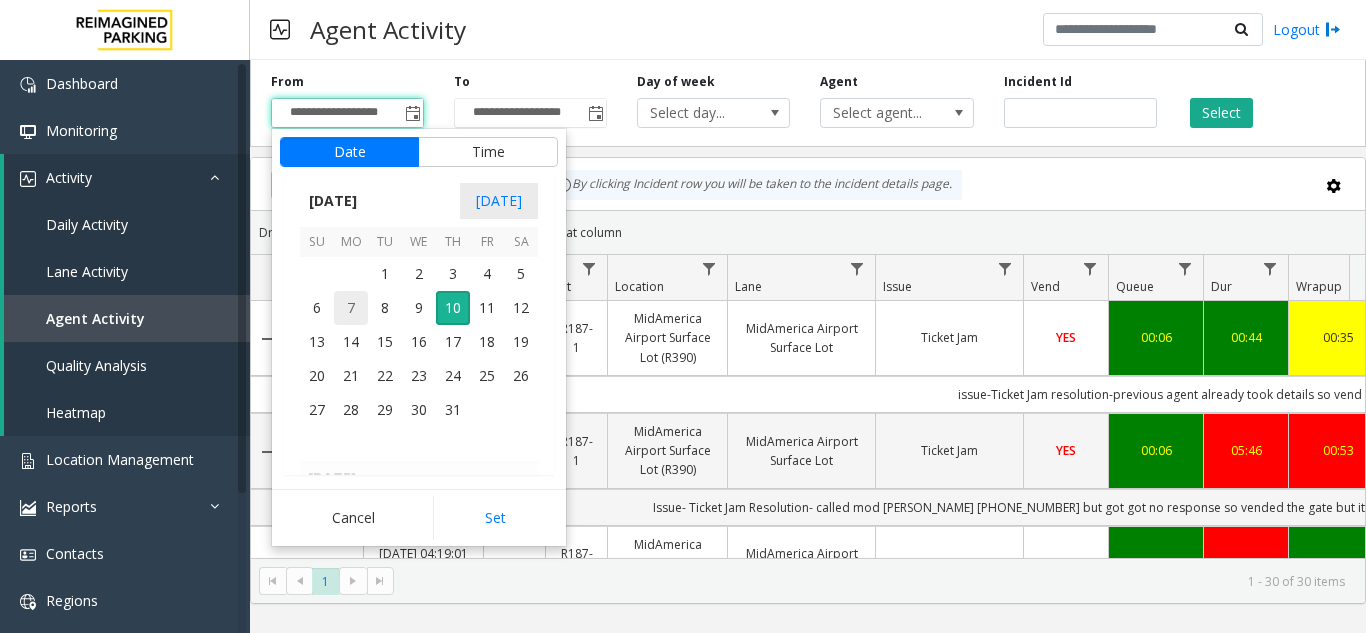 click on "7" at bounding box center (351, 308) 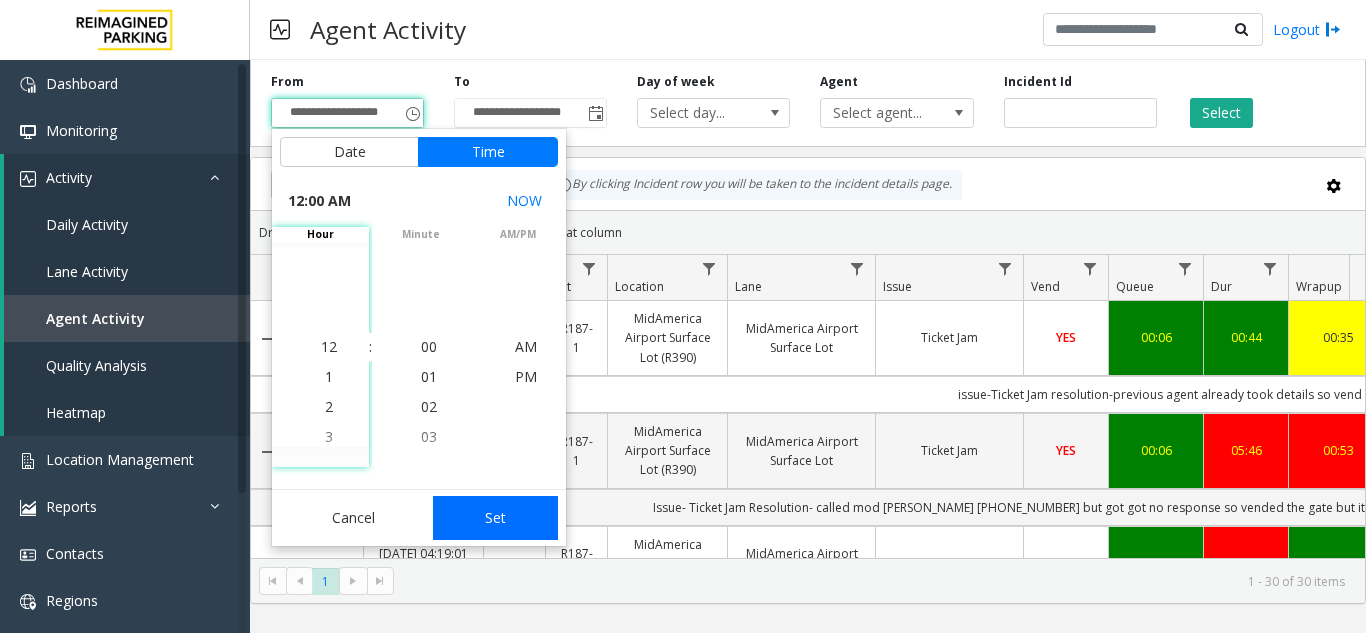 click on "Set" 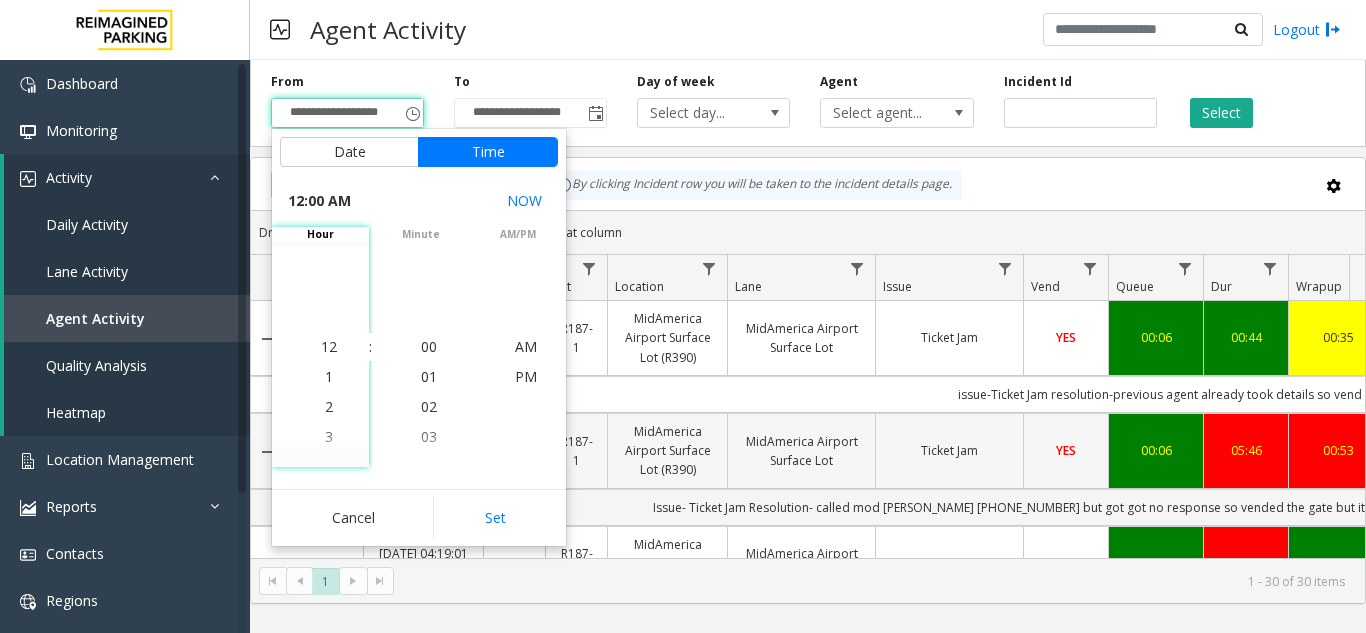 type on "**********" 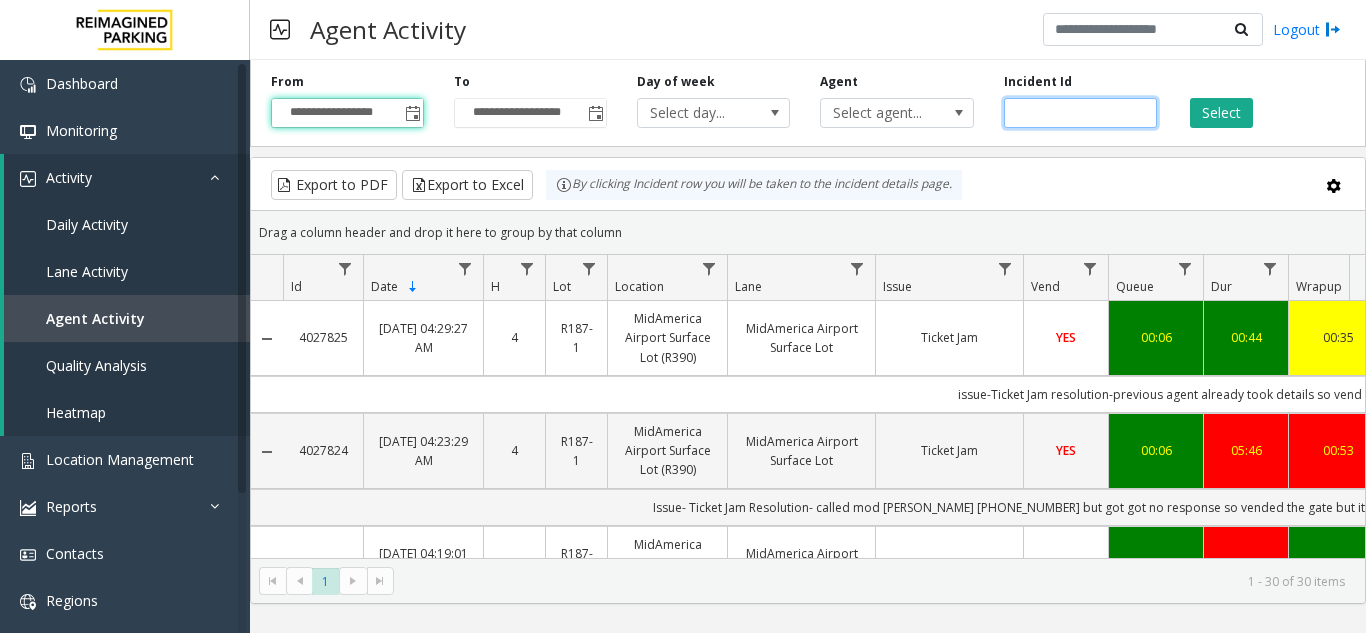 click 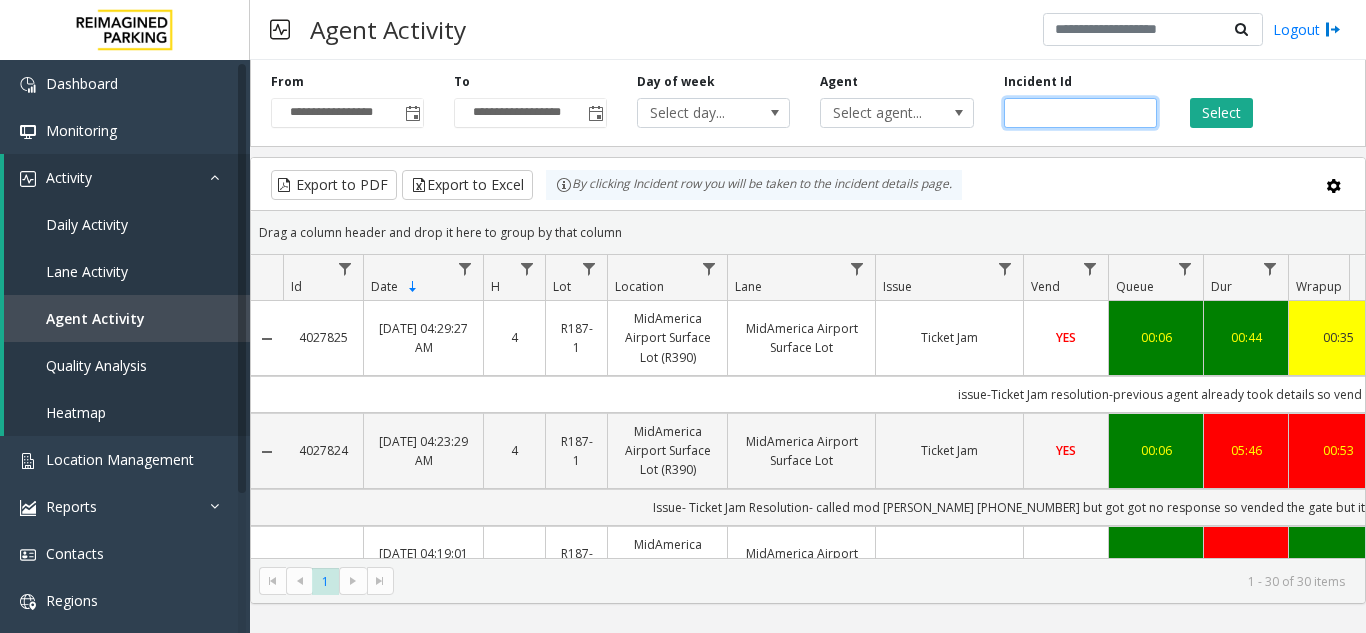 click 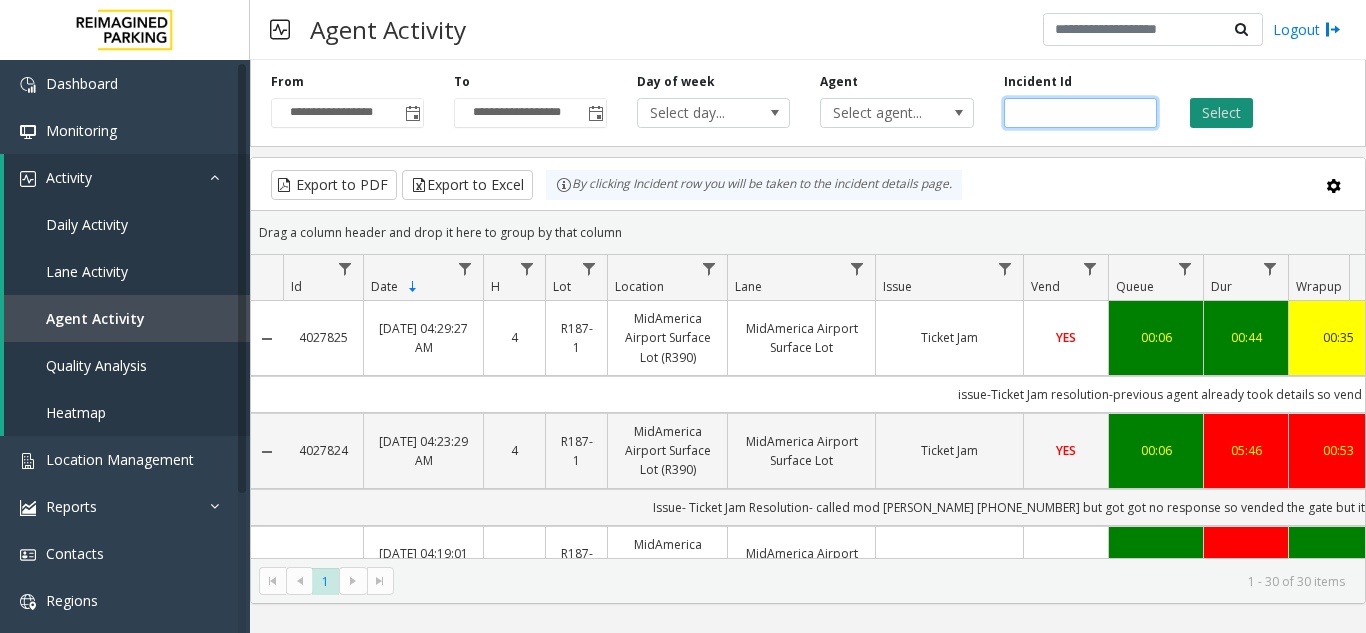 type on "*******" 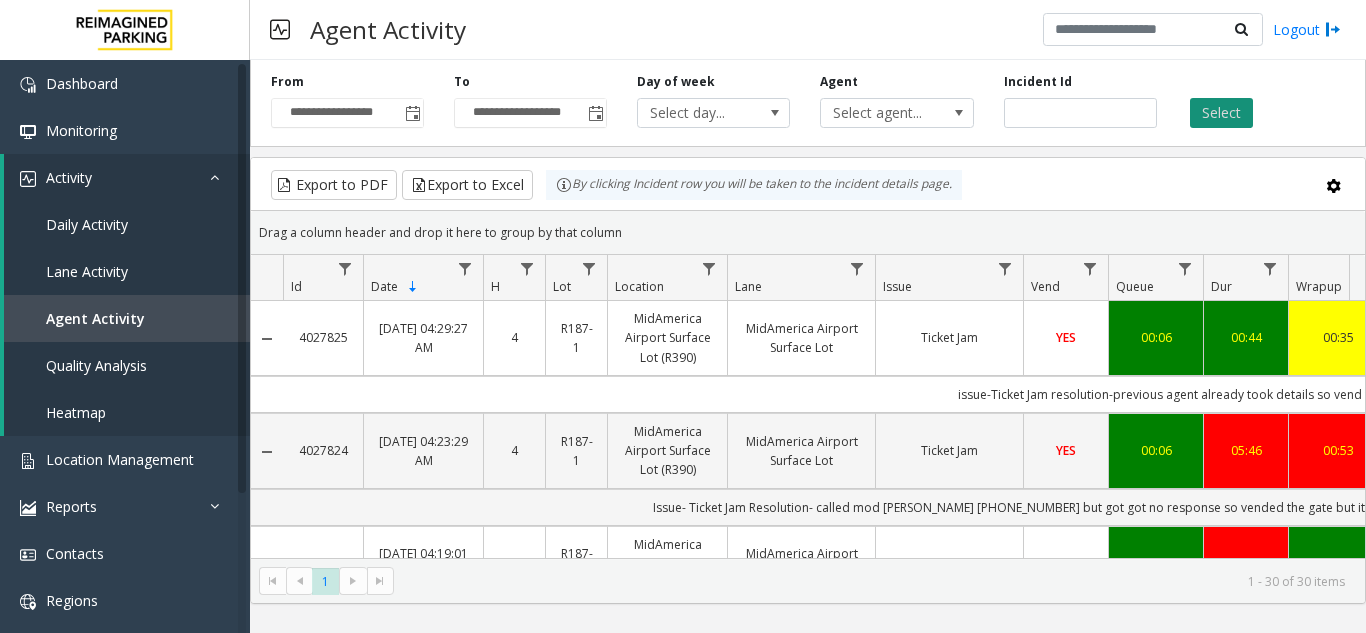 click on "Select" 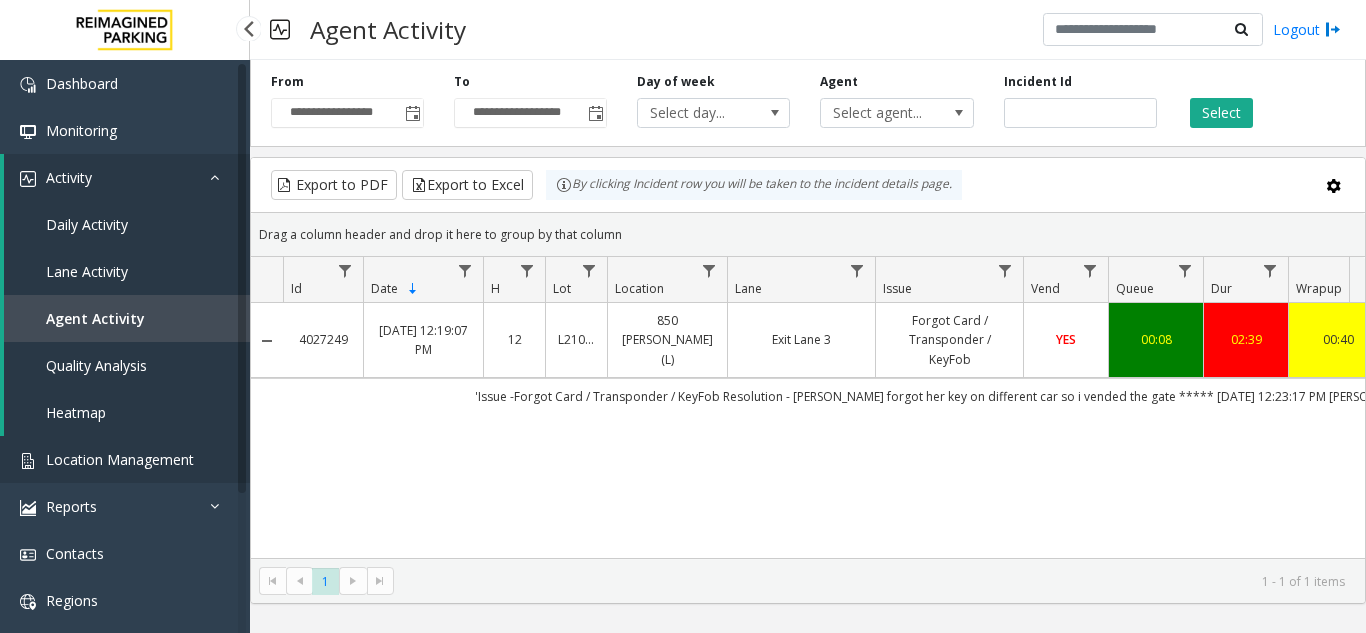 click on "Location Management" at bounding box center (125, 459) 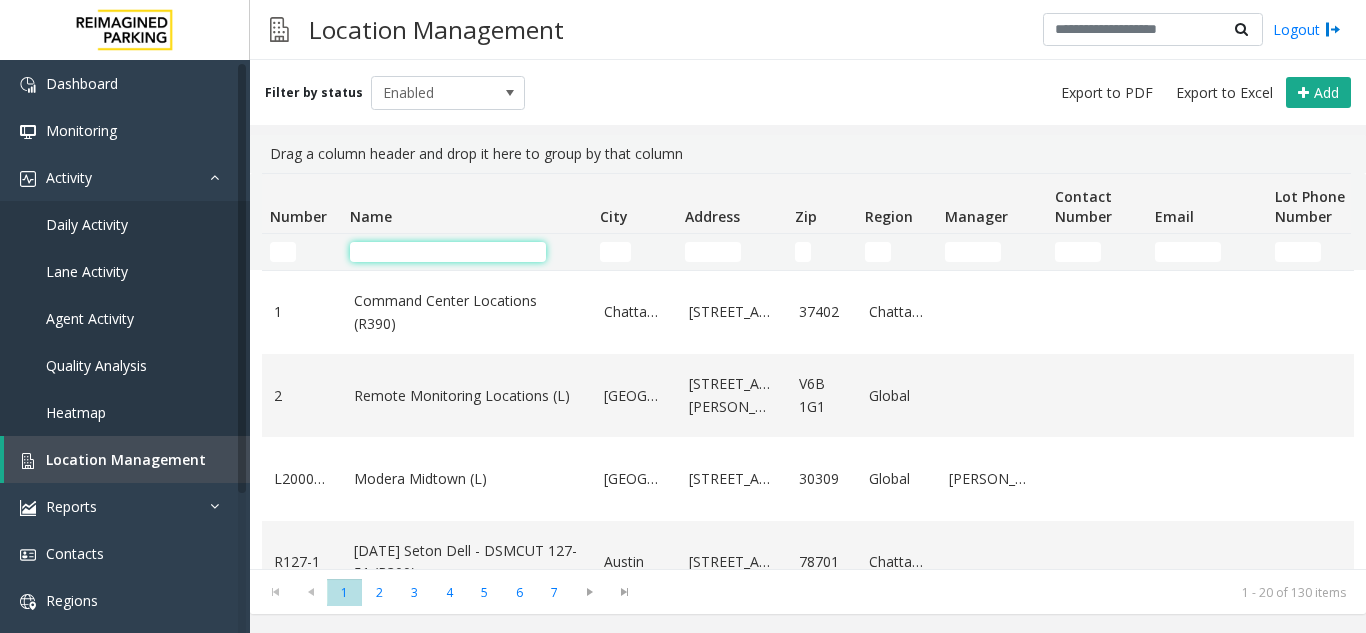 click 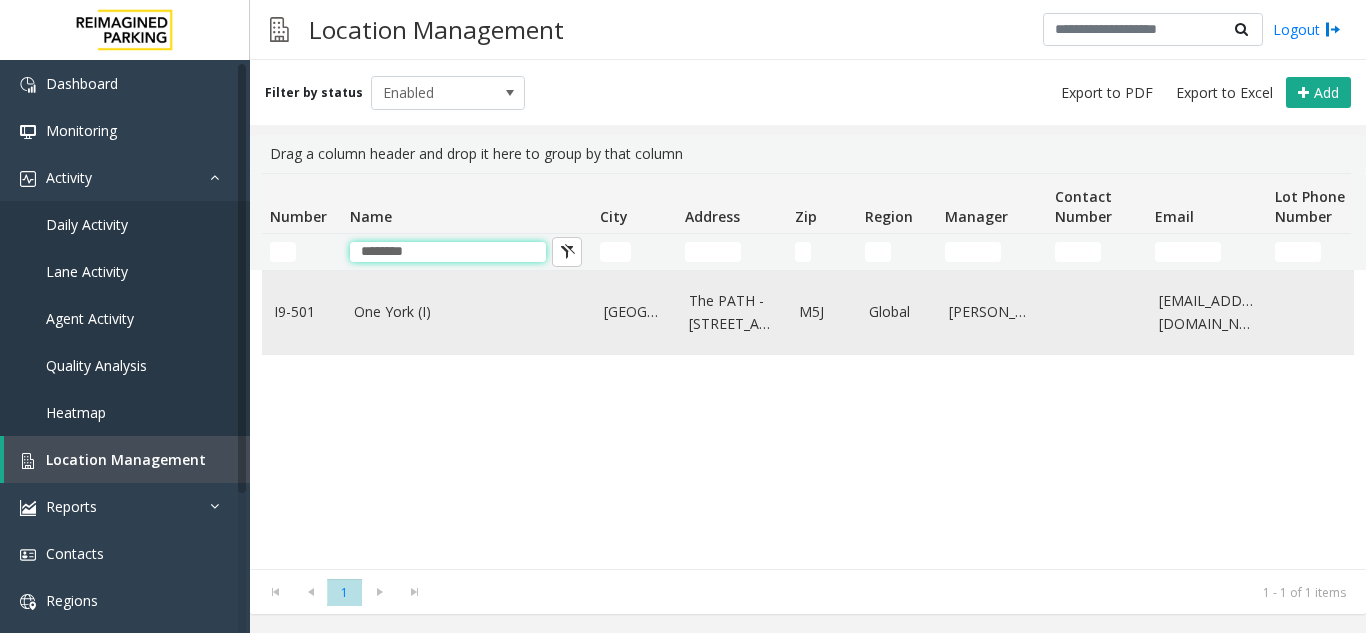 type on "********" 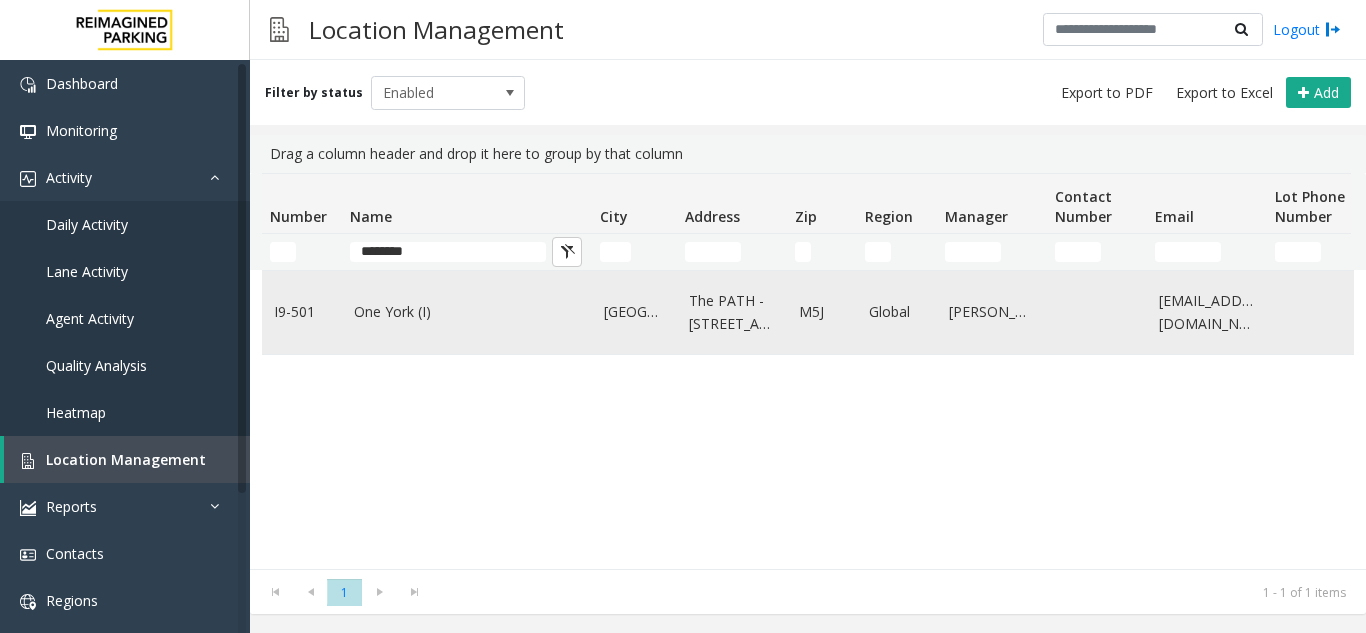 click on "One York (I)" 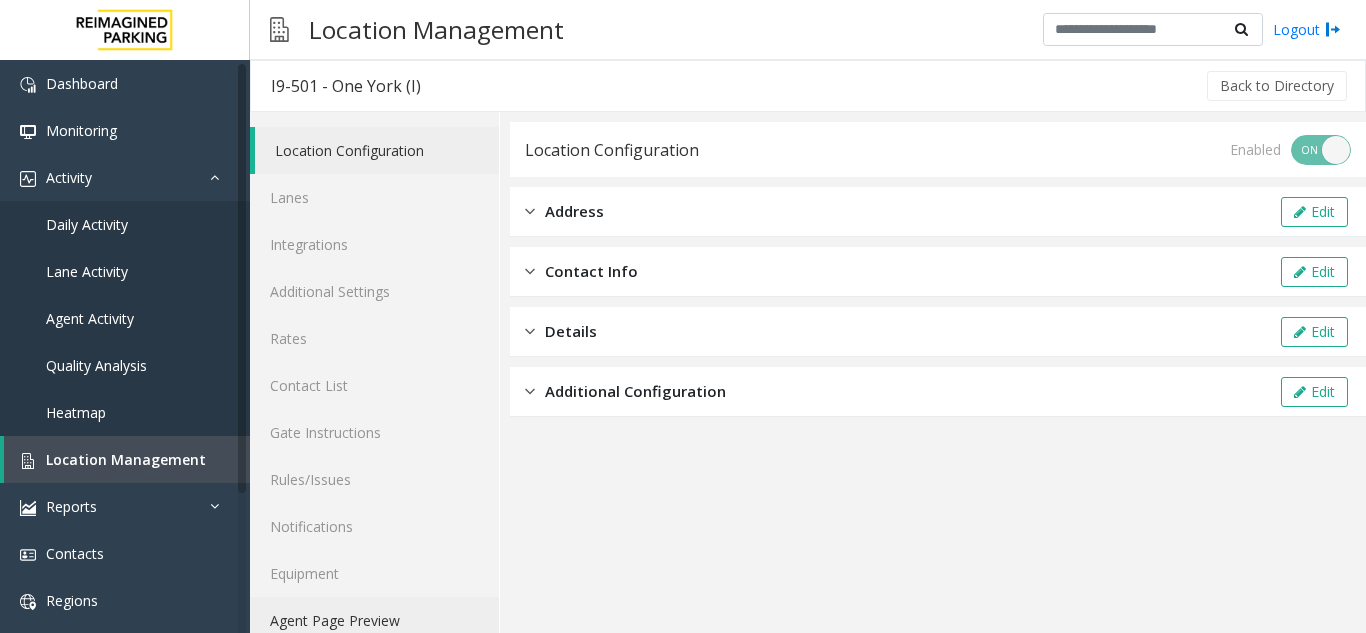 click on "Agent Page Preview" 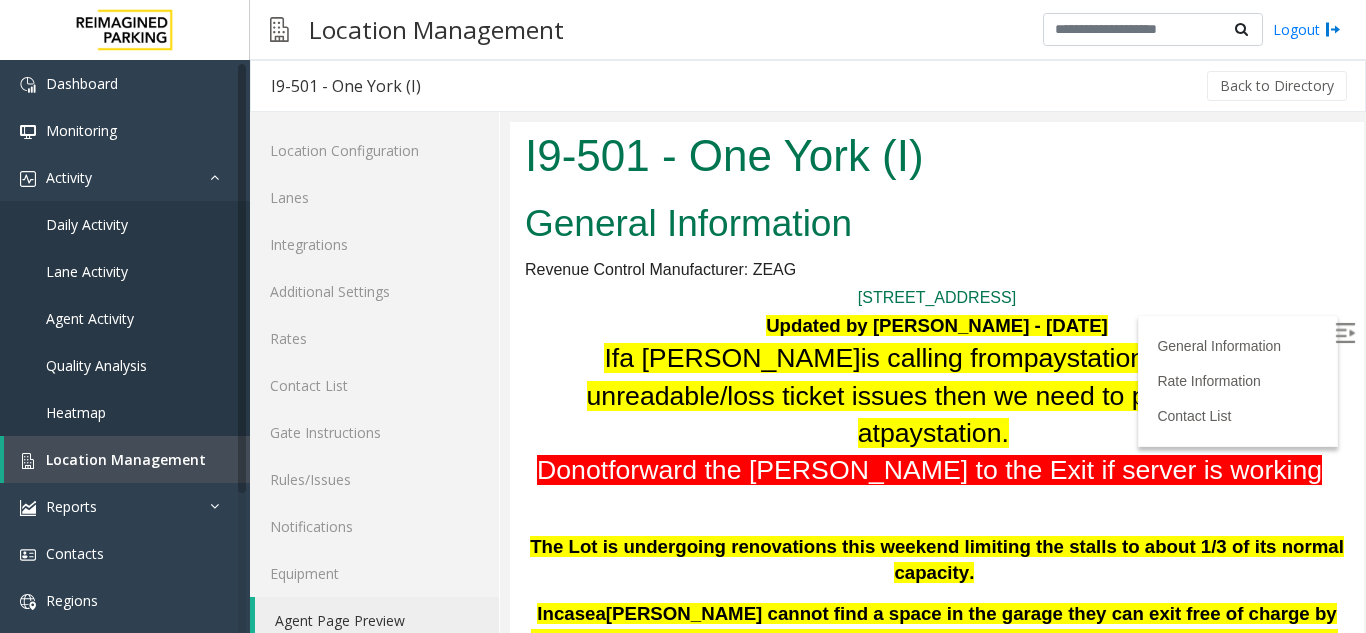 scroll, scrollTop: 0, scrollLeft: 0, axis: both 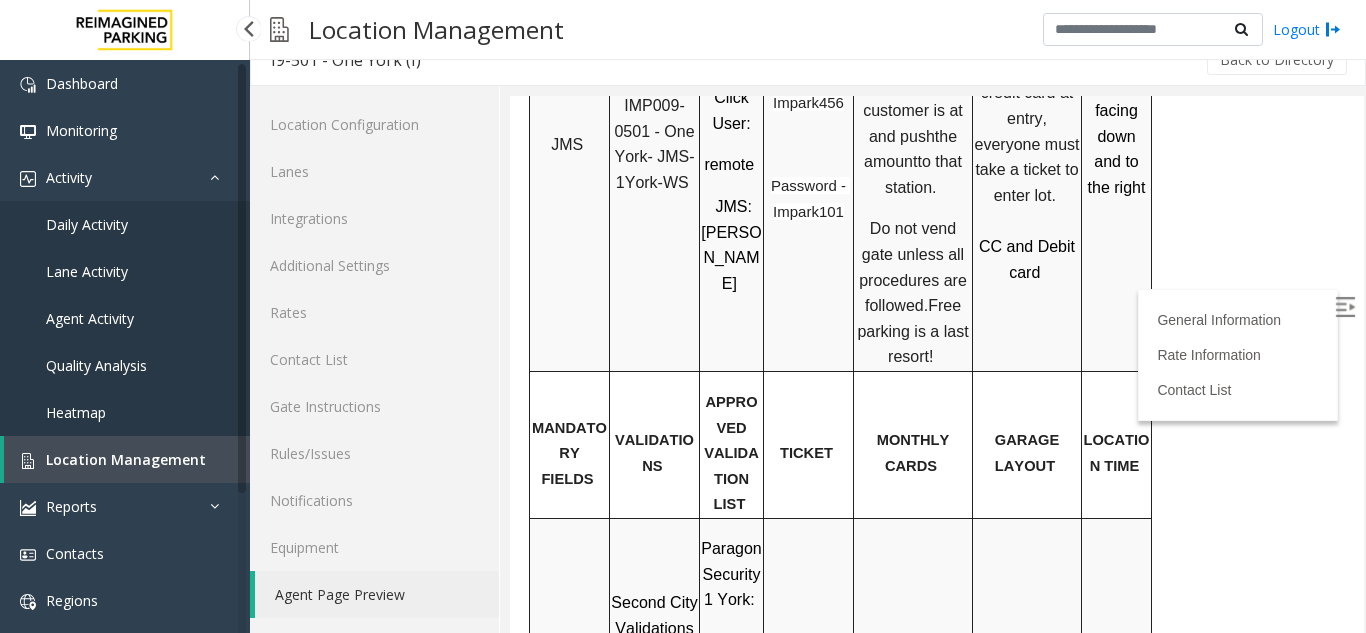 click on "Agent Activity" at bounding box center (125, 318) 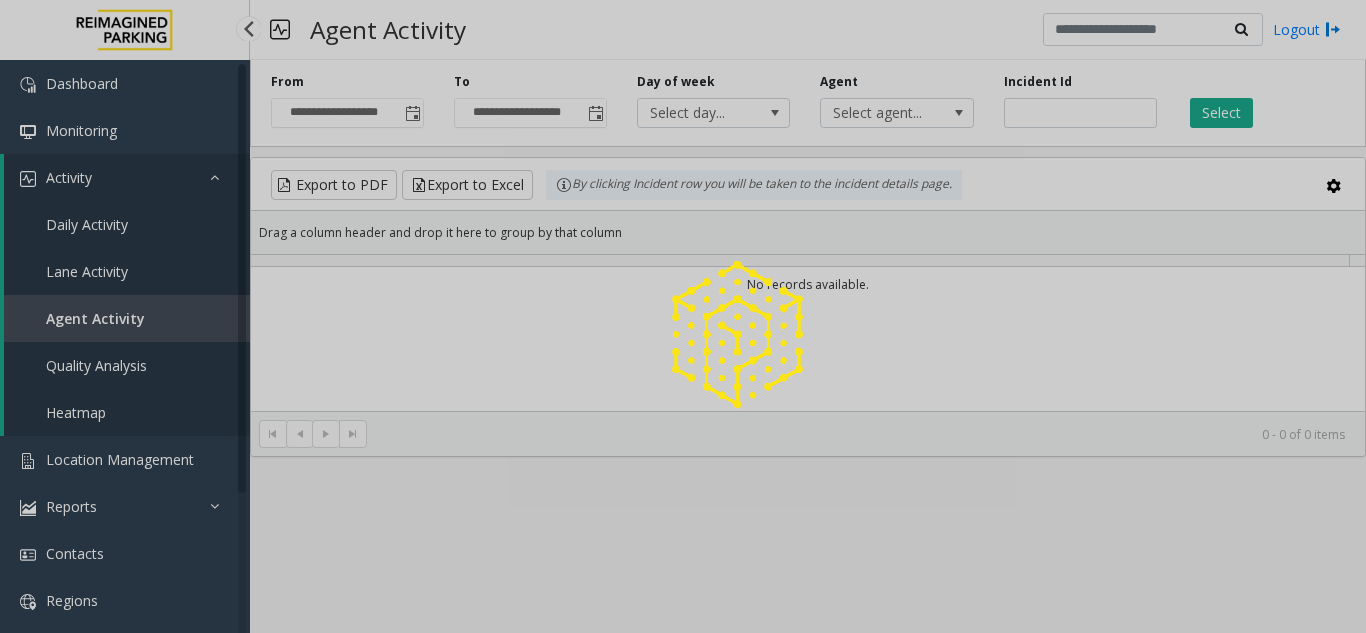 scroll, scrollTop: 0, scrollLeft: 0, axis: both 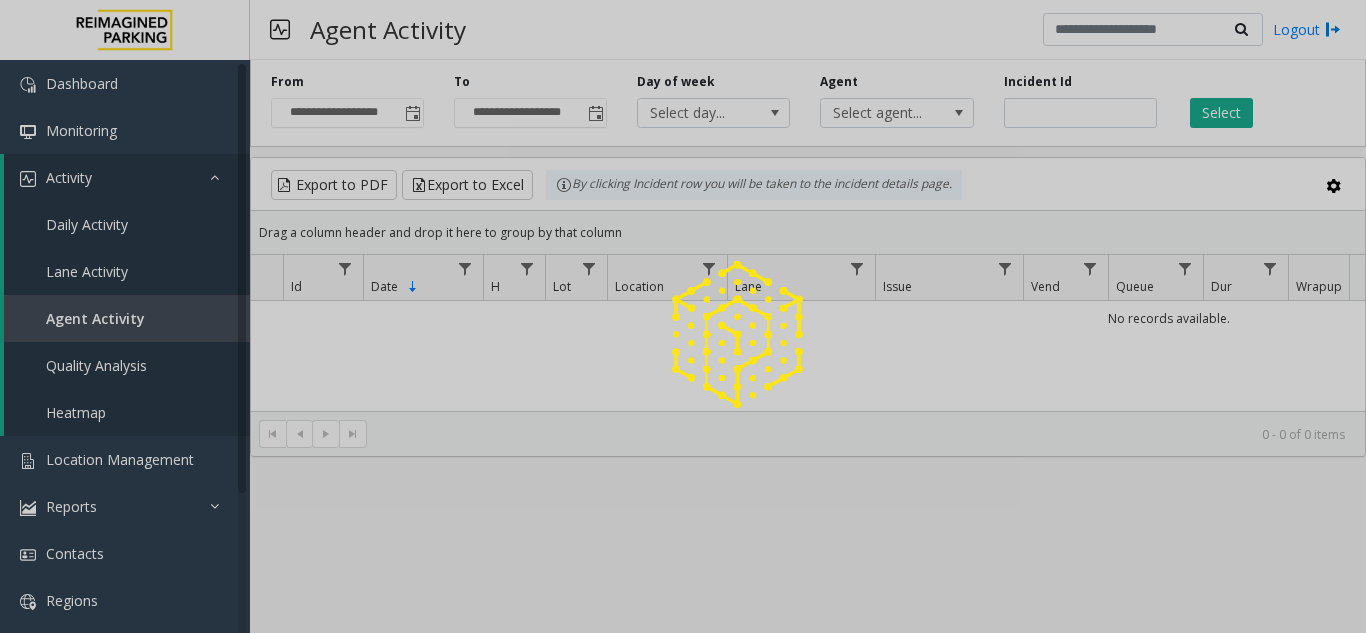 click 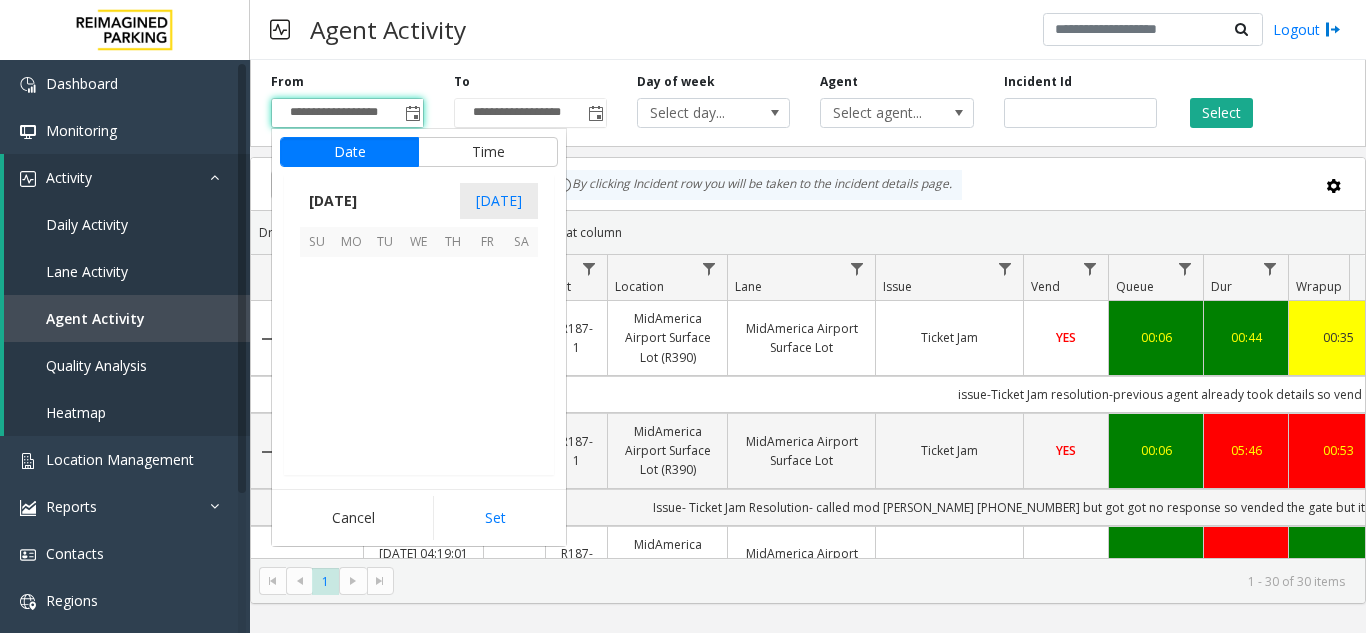scroll, scrollTop: 358428, scrollLeft: 0, axis: vertical 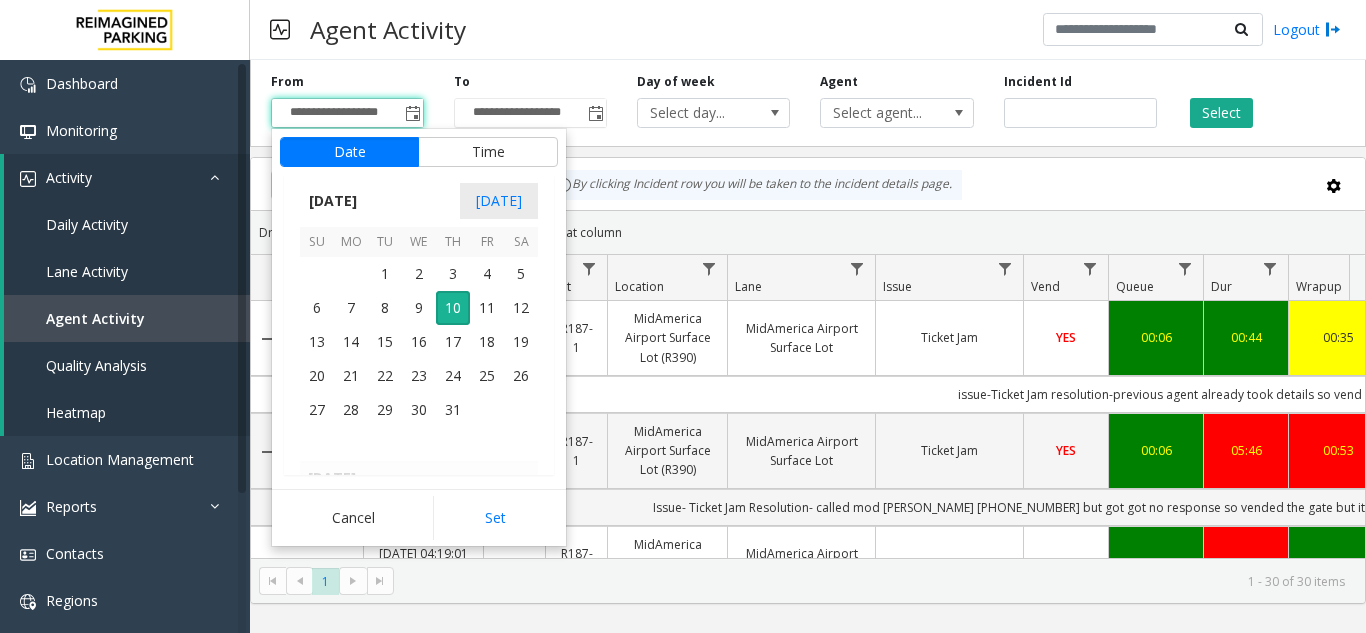 click 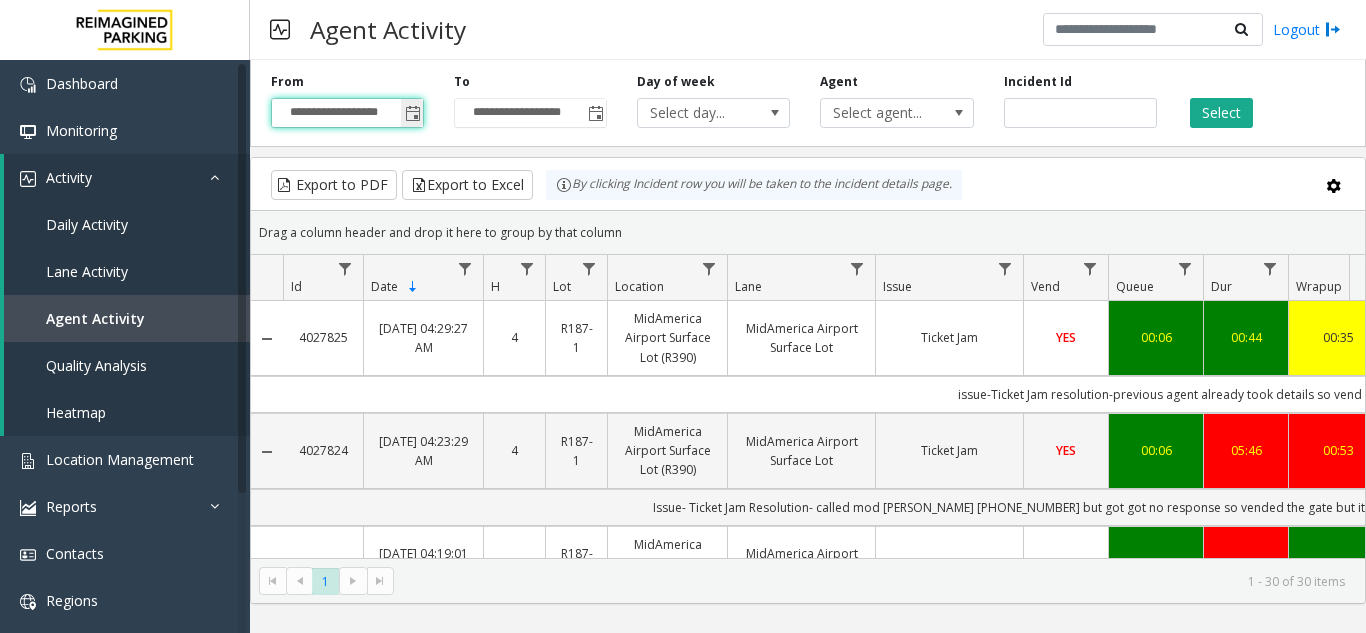 click 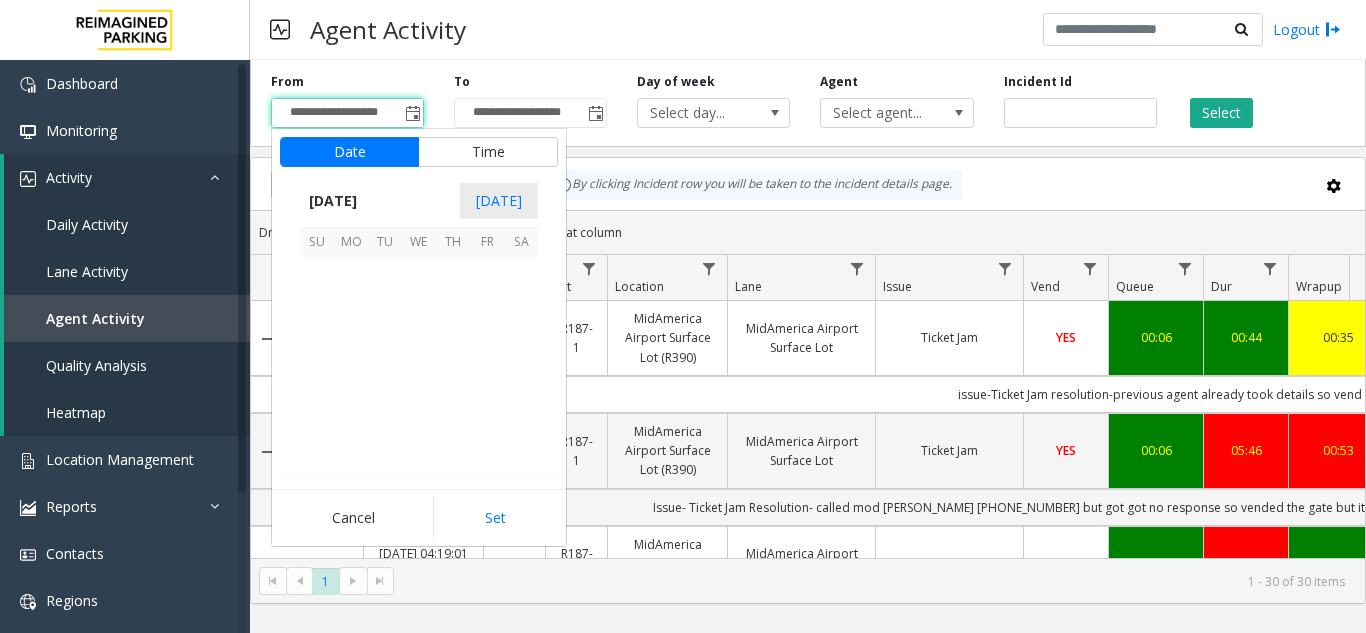 scroll, scrollTop: 358428, scrollLeft: 0, axis: vertical 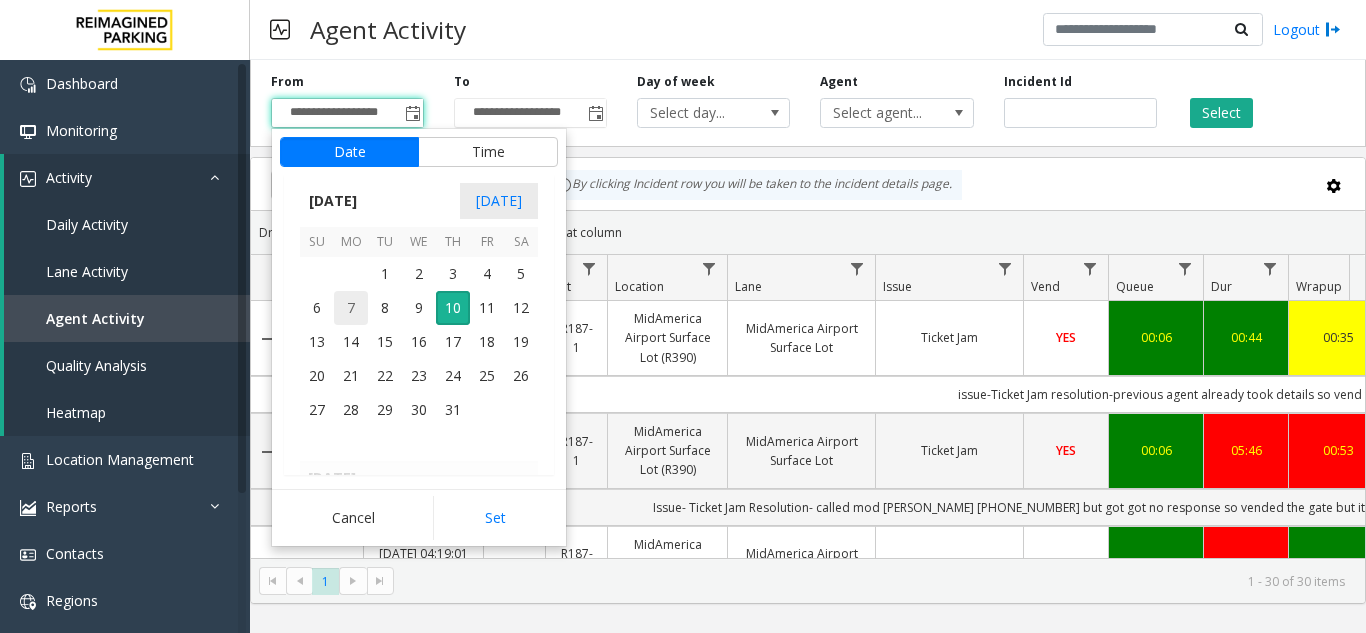 click on "7" at bounding box center (351, 308) 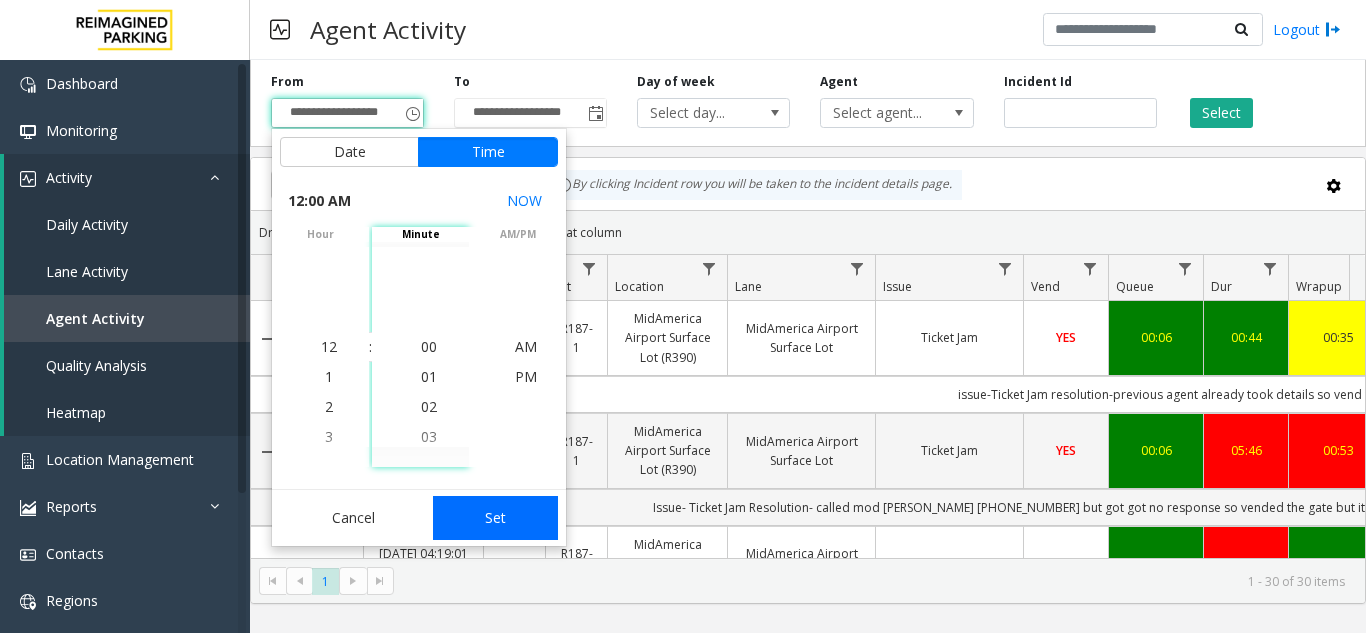 drag, startPoint x: 496, startPoint y: 521, endPoint x: 835, endPoint y: 323, distance: 392.58755 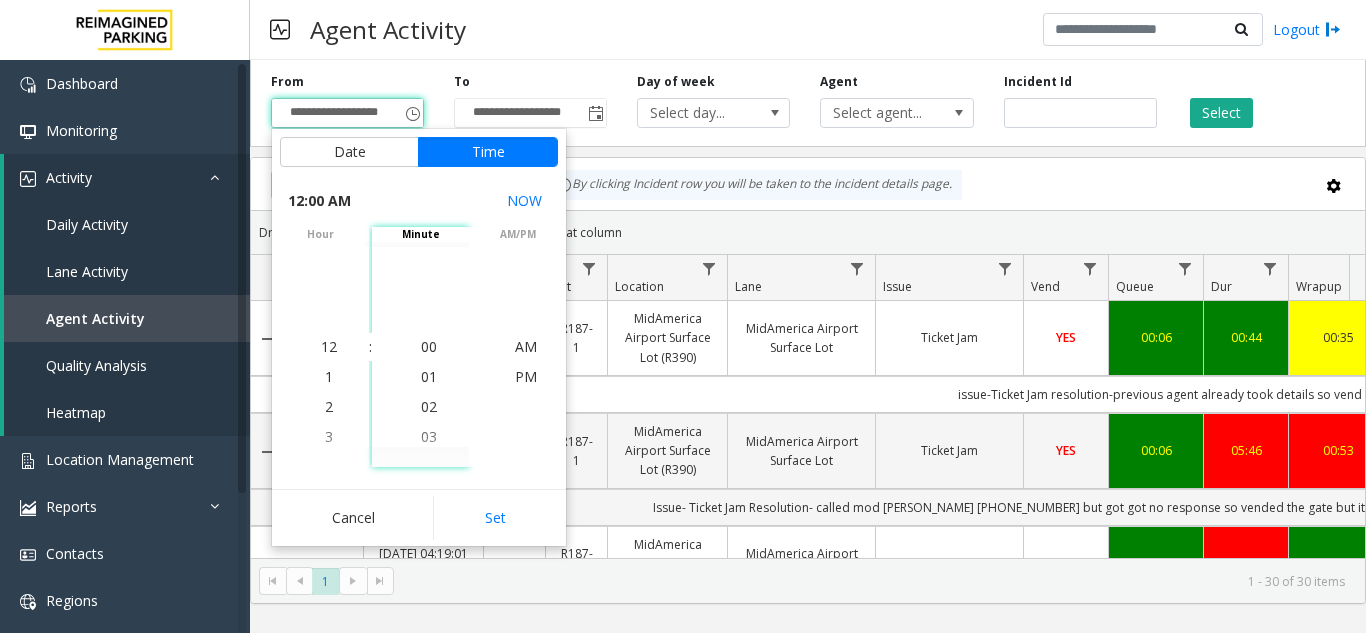 type on "**********" 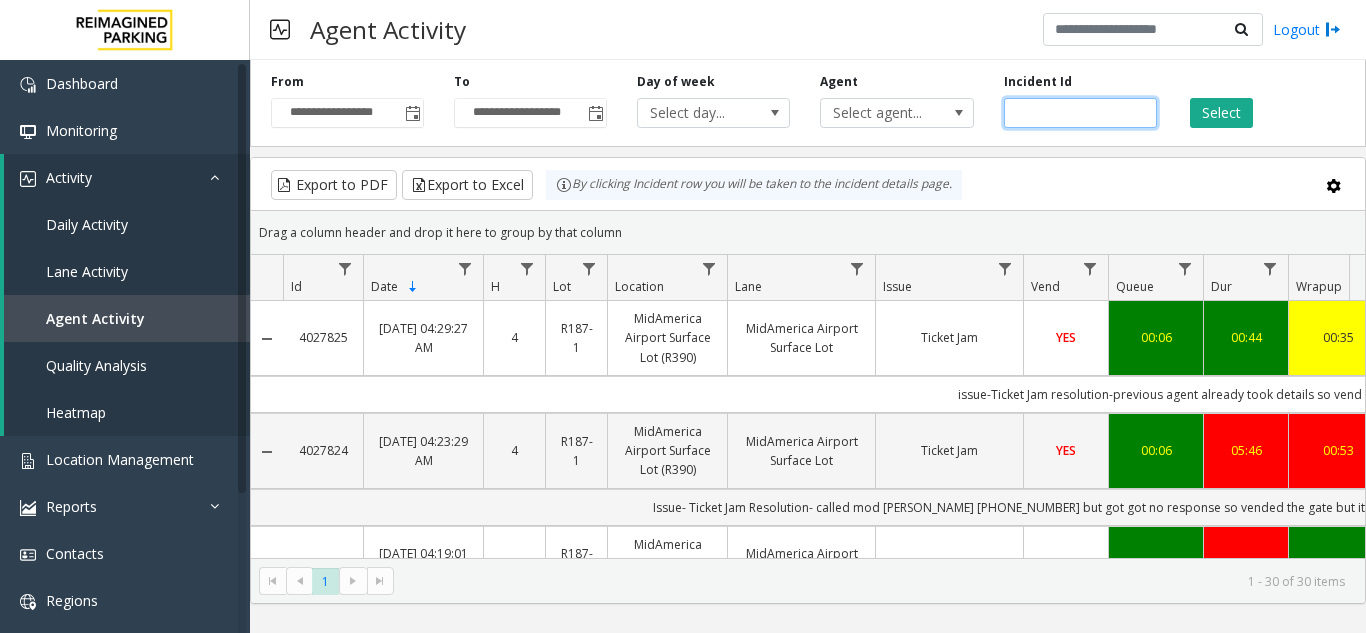 click 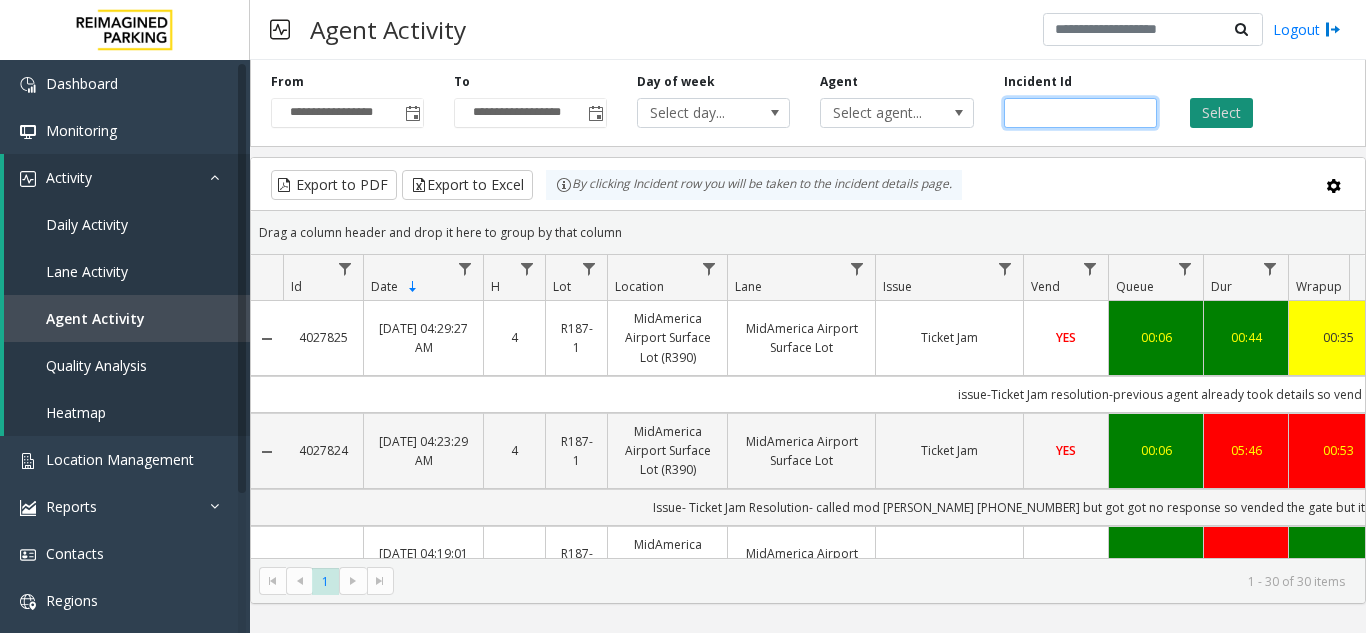 type on "*******" 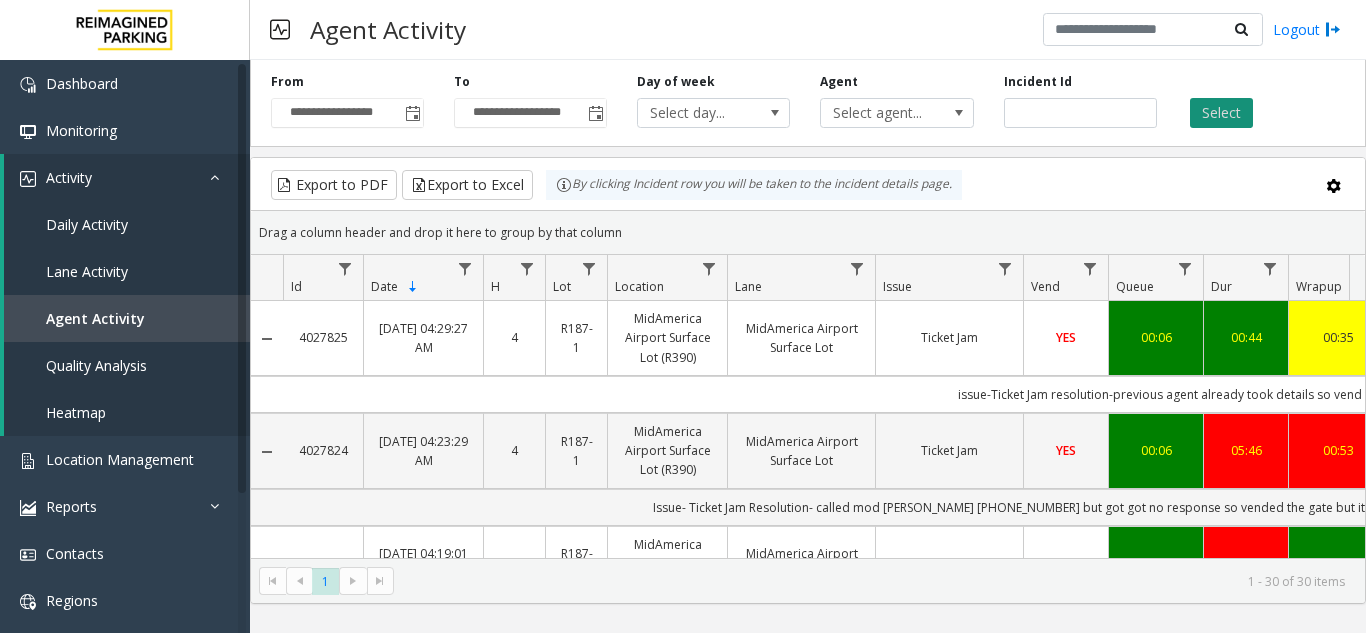 click on "Select" 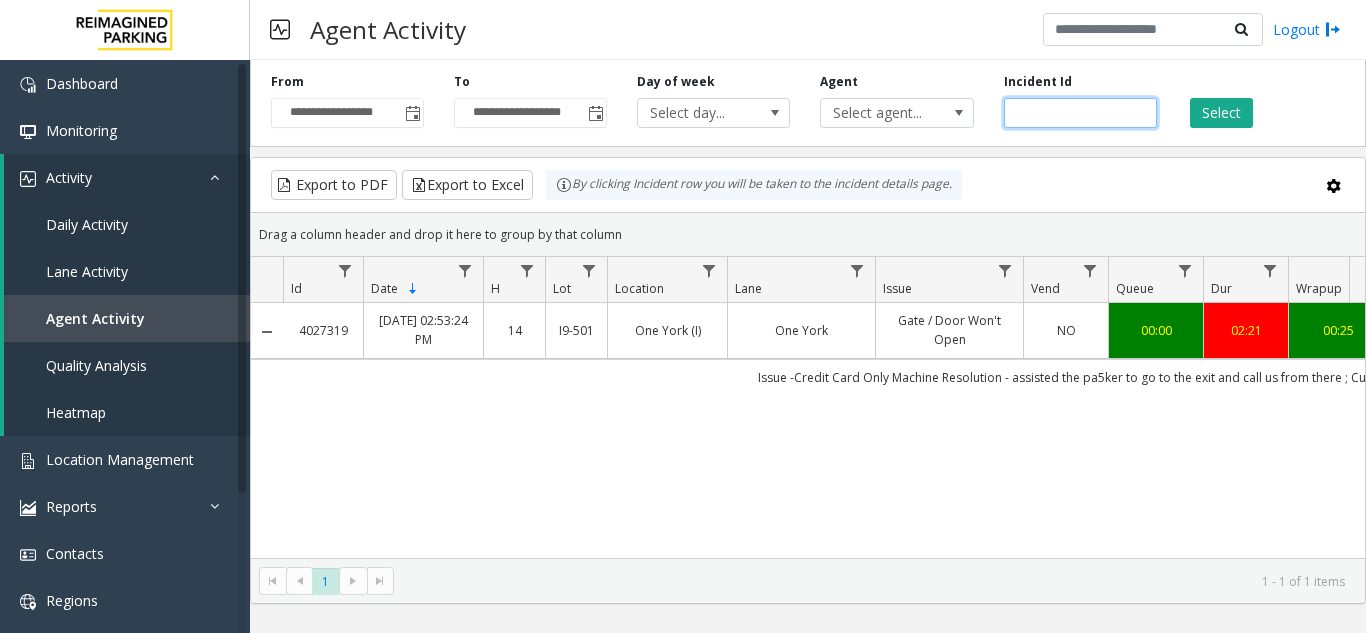click on "*******" 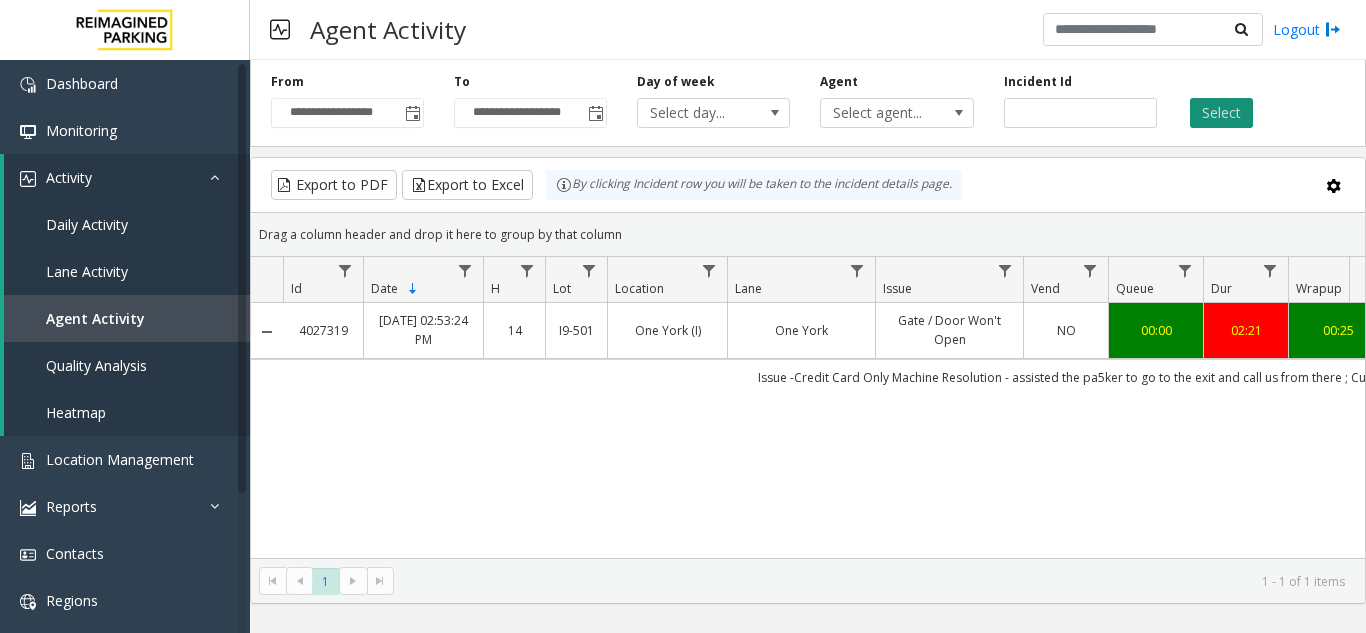 click on "Select" 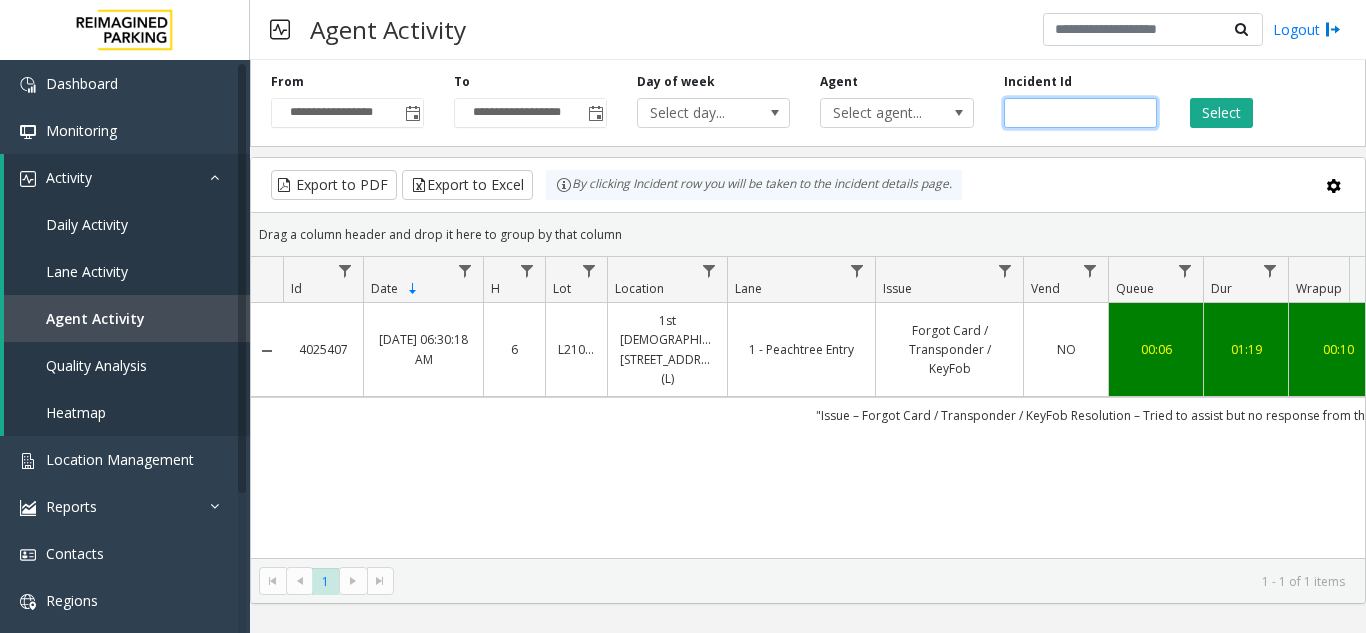 click on "*******" 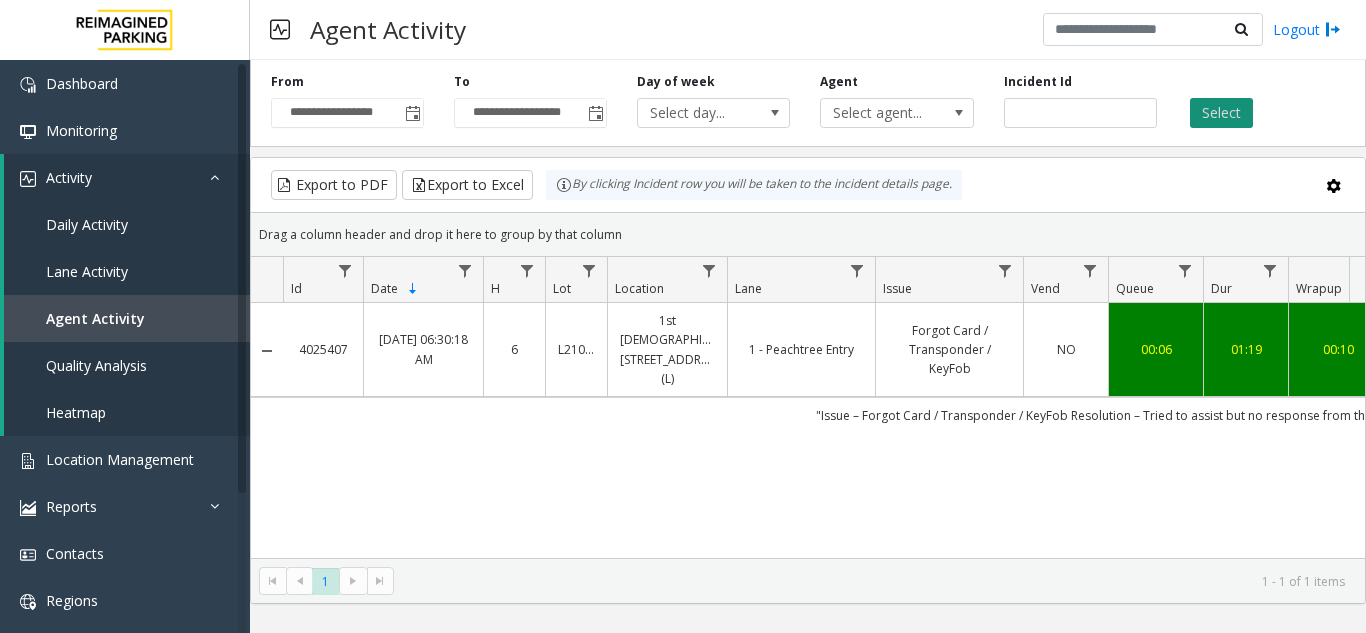 click on "Select" 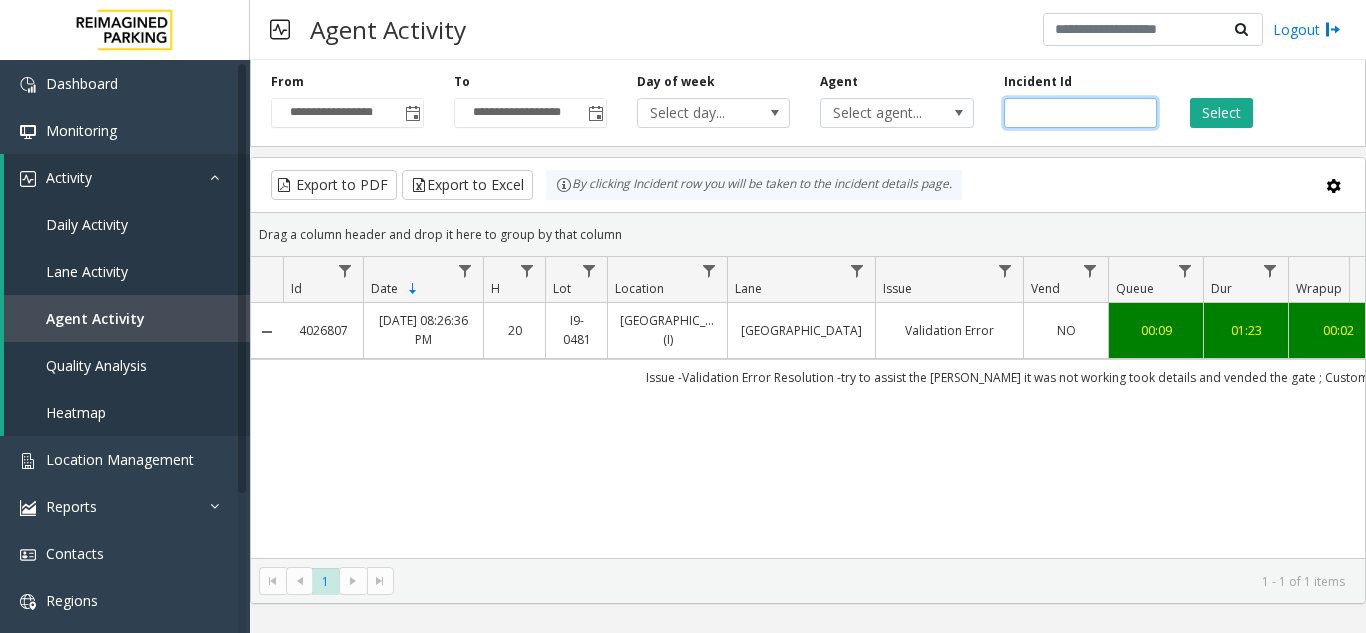 click on "*******" 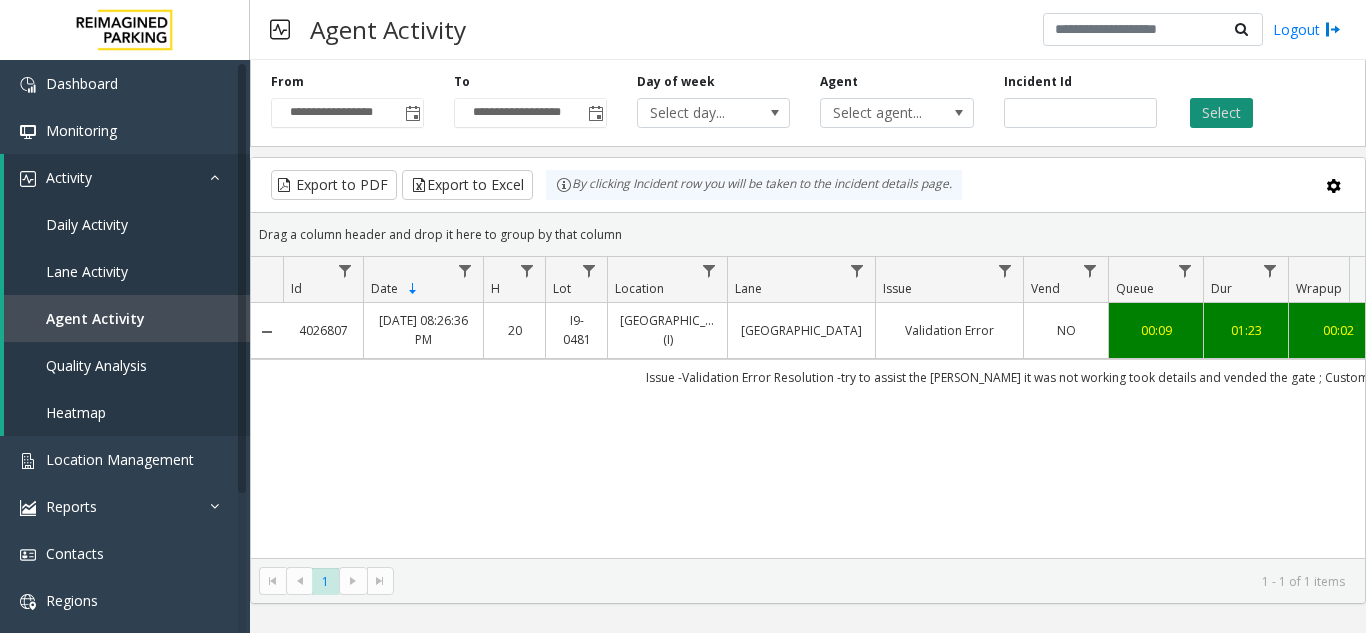 click on "Select" 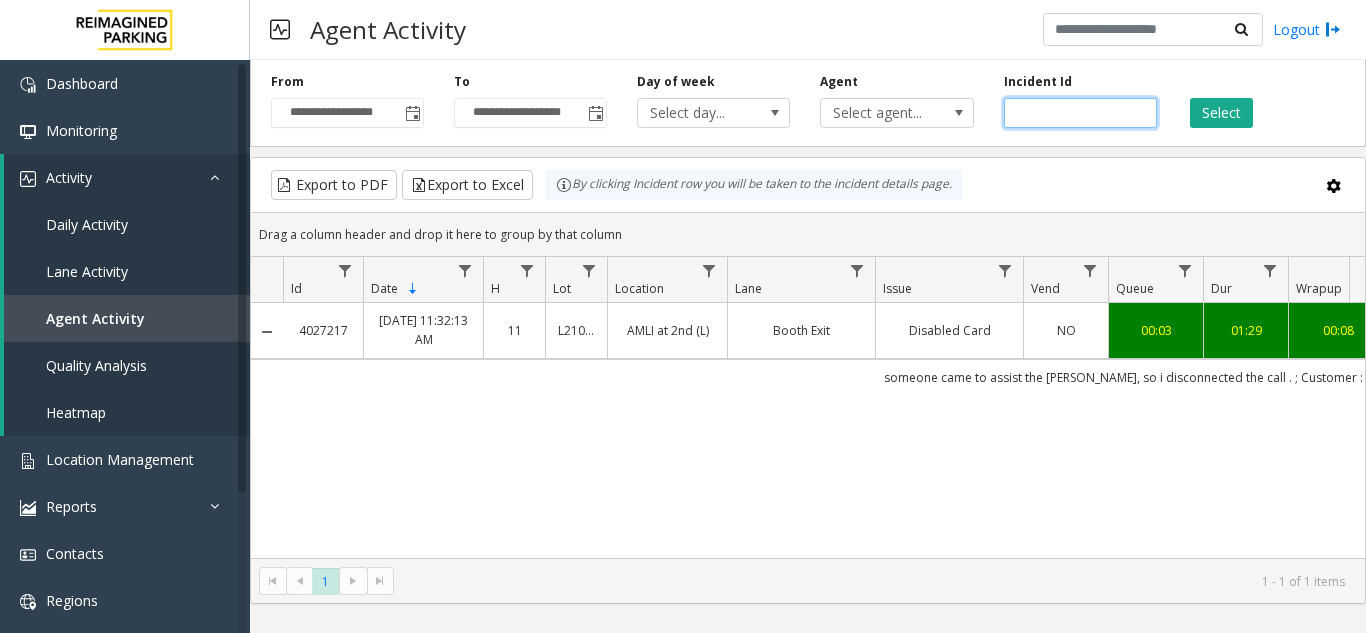 click on "*******" 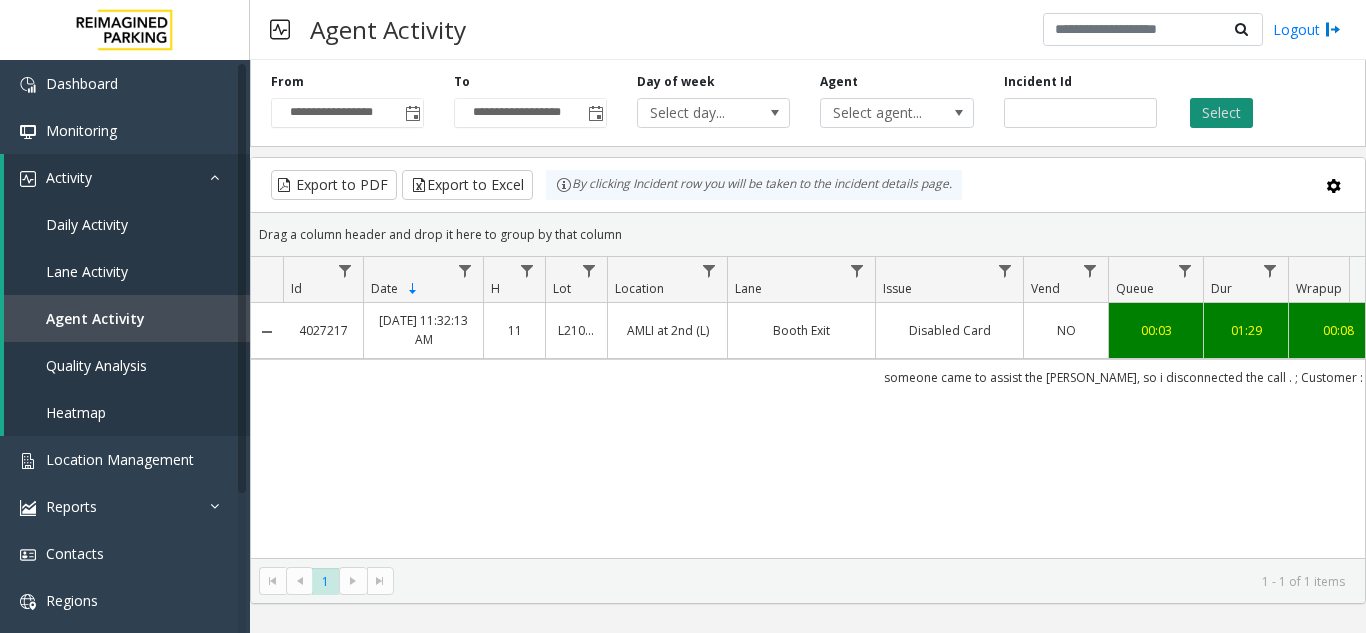 click on "Select" 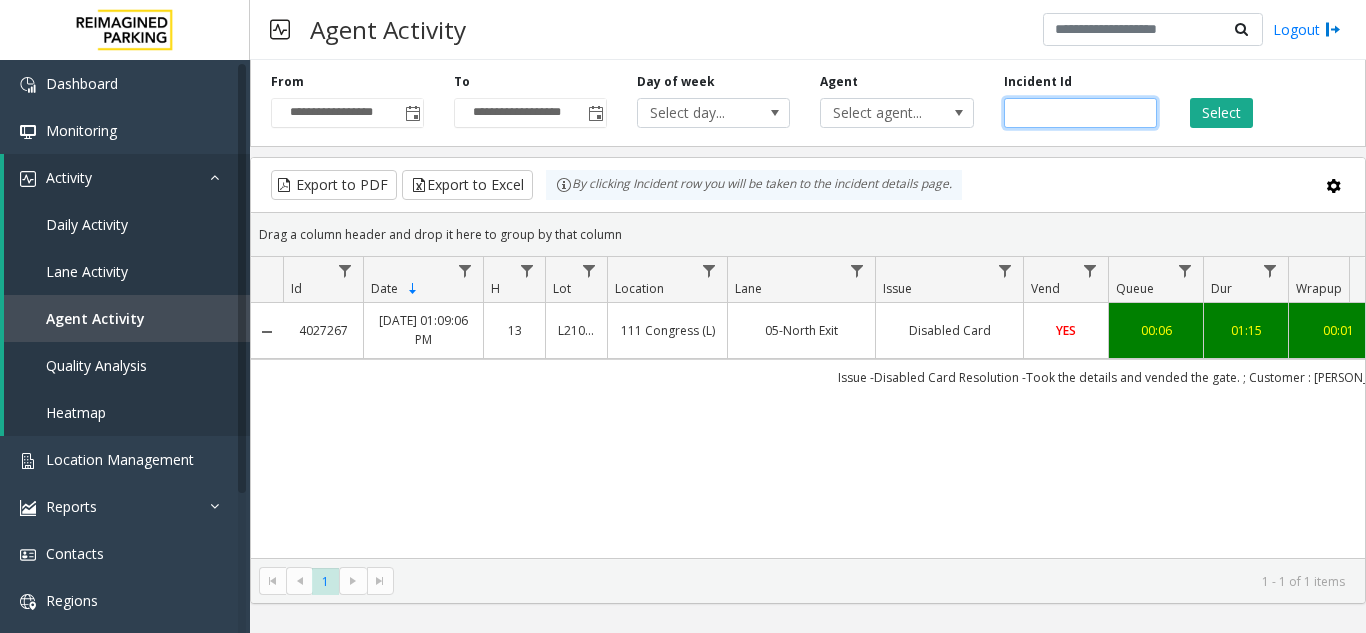 click on "*******" 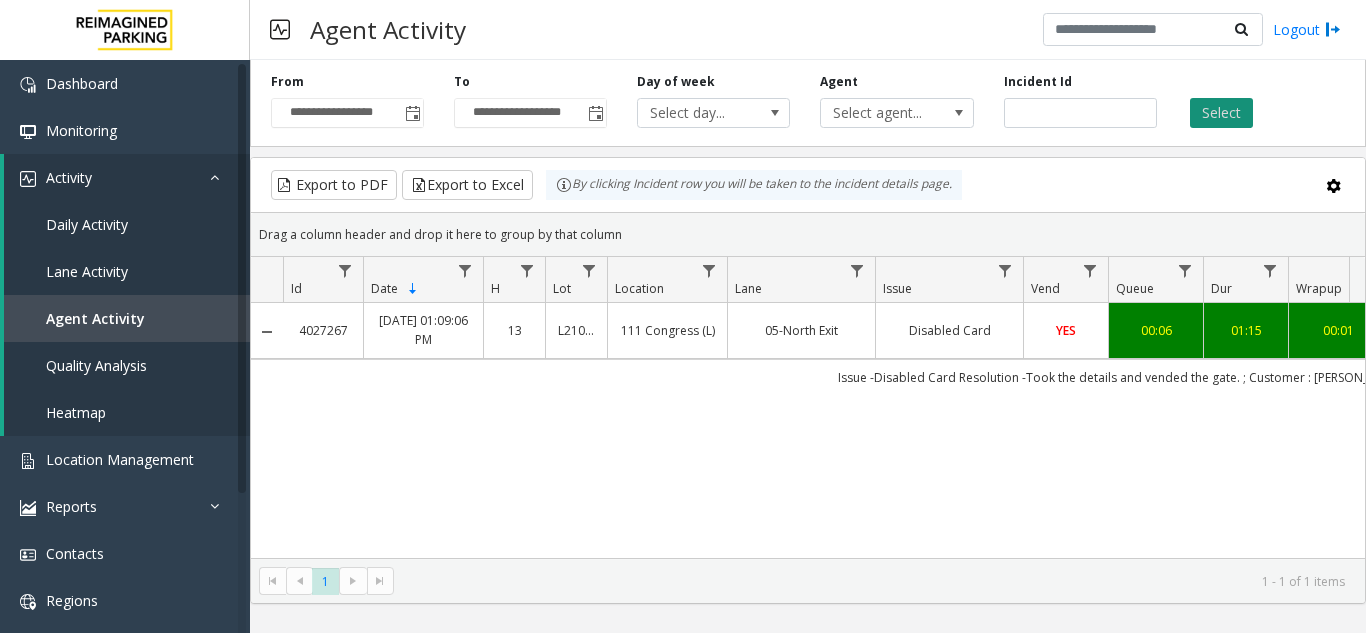 click on "Select" 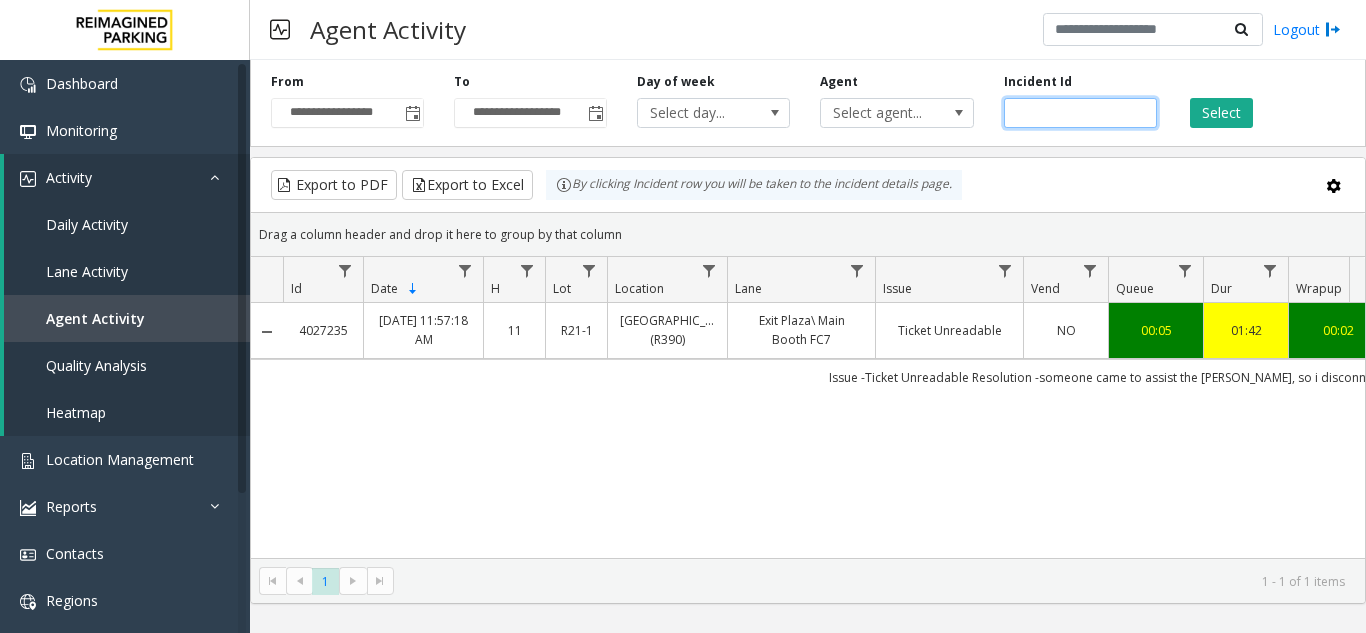 click on "*******" 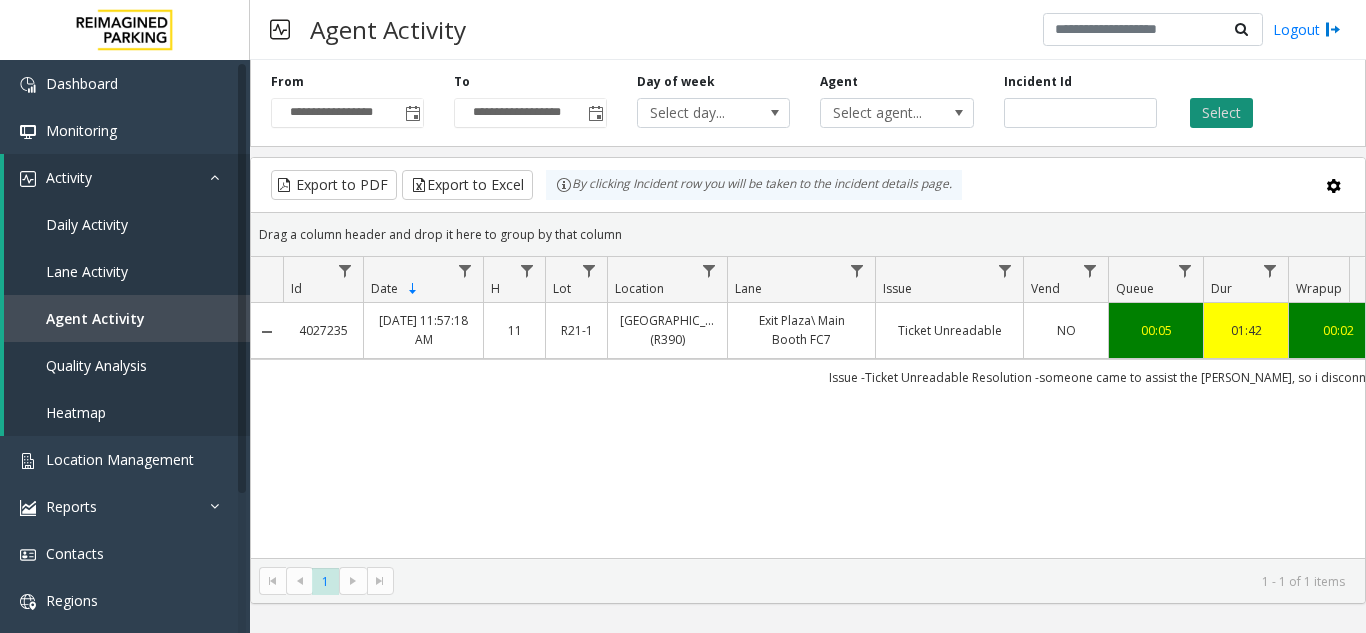click on "Select" 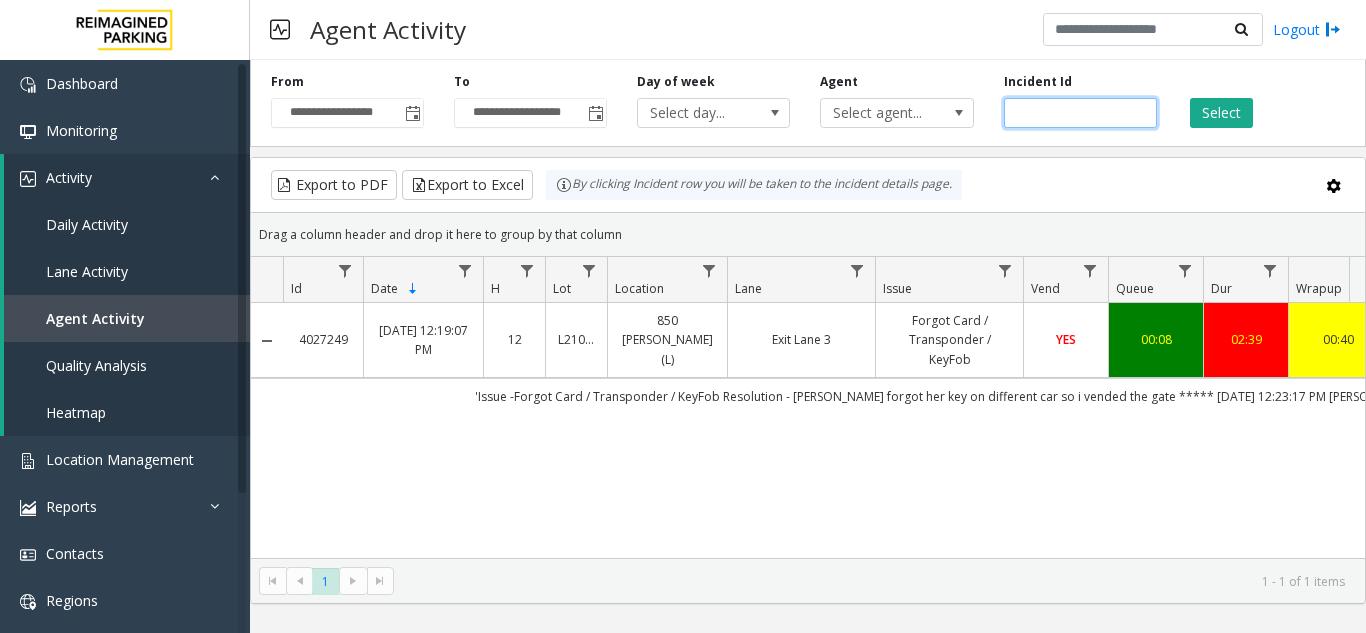 click on "*******" 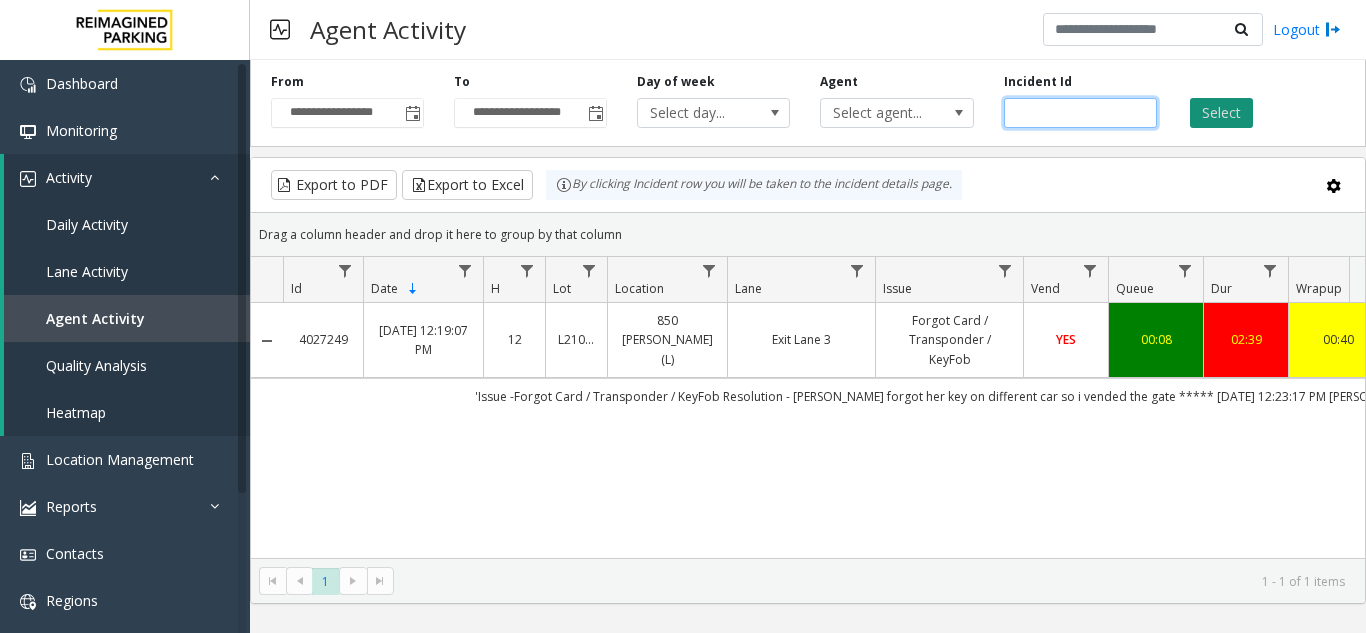 type on "*******" 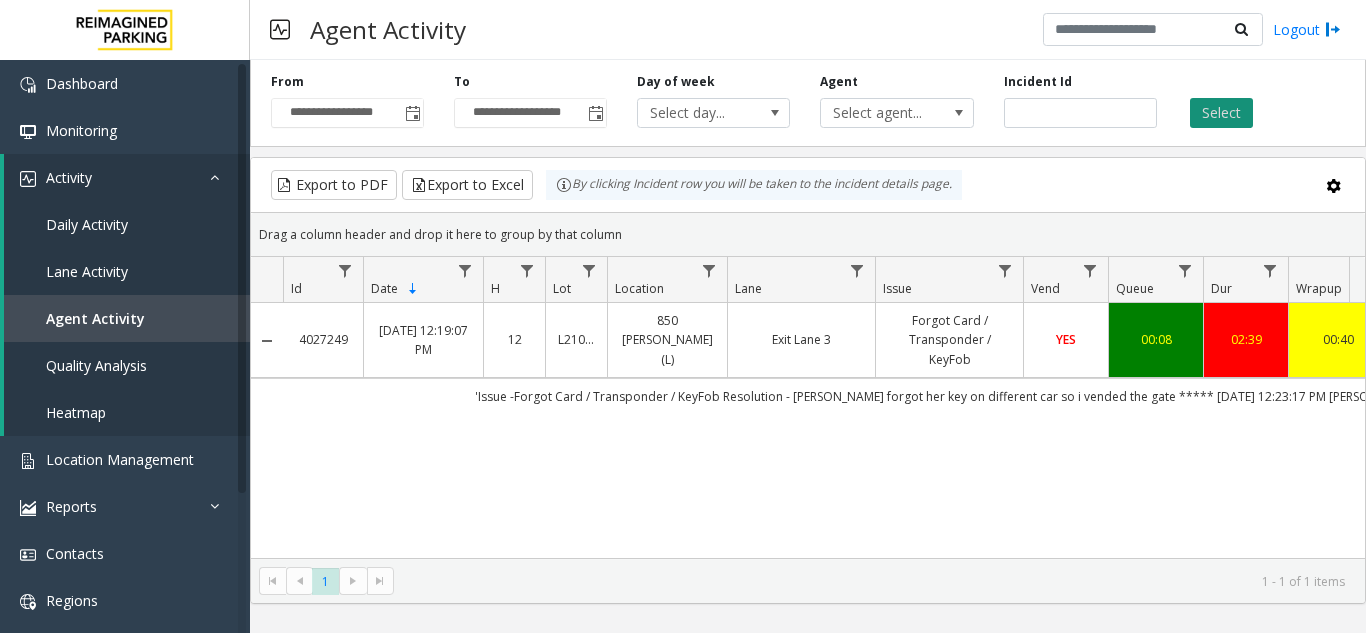 click on "Select" 